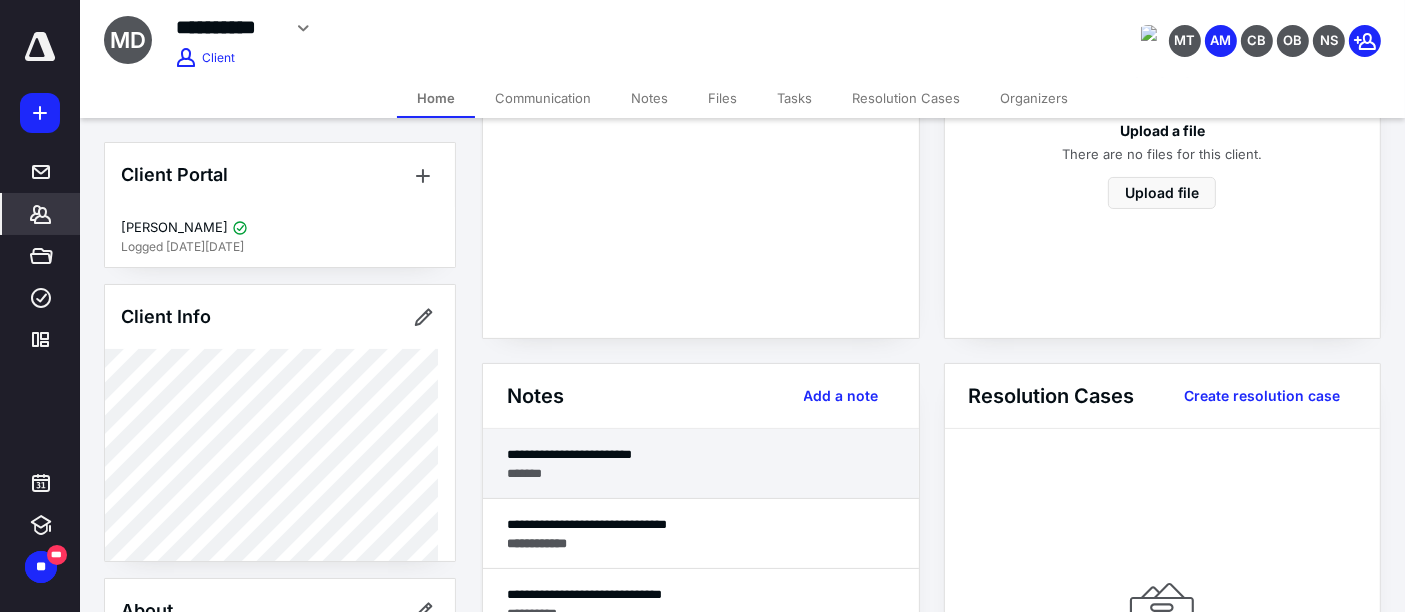 scroll, scrollTop: 444, scrollLeft: 0, axis: vertical 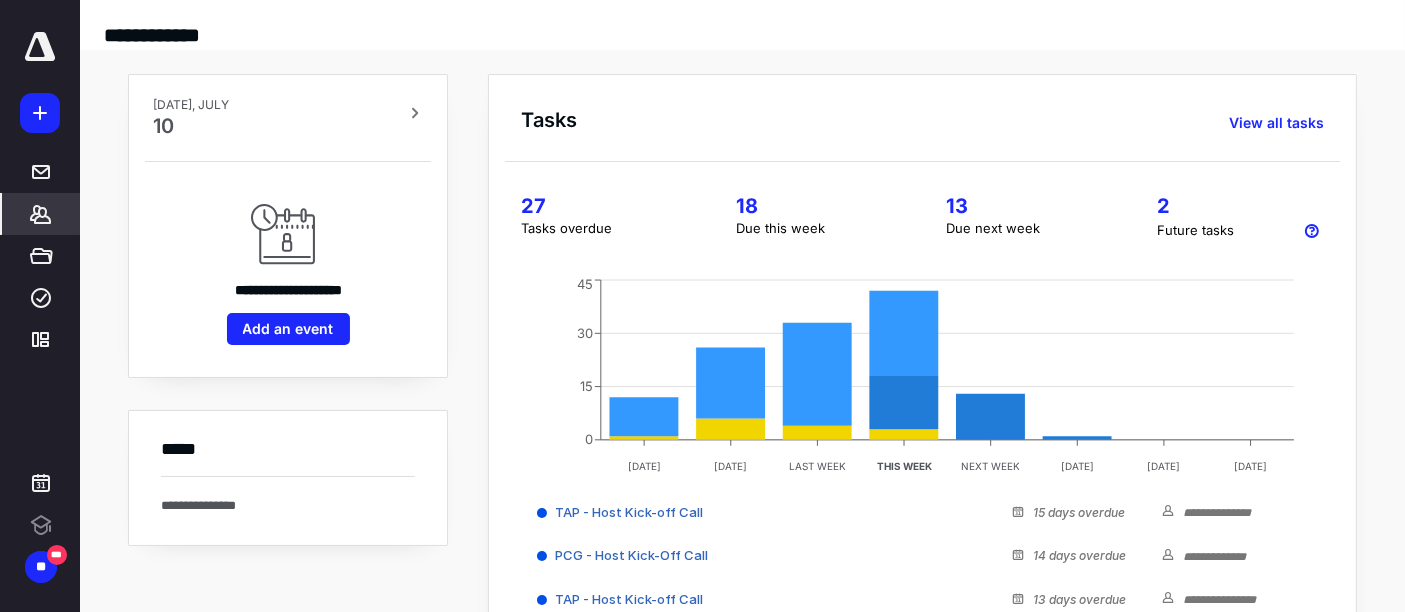 click 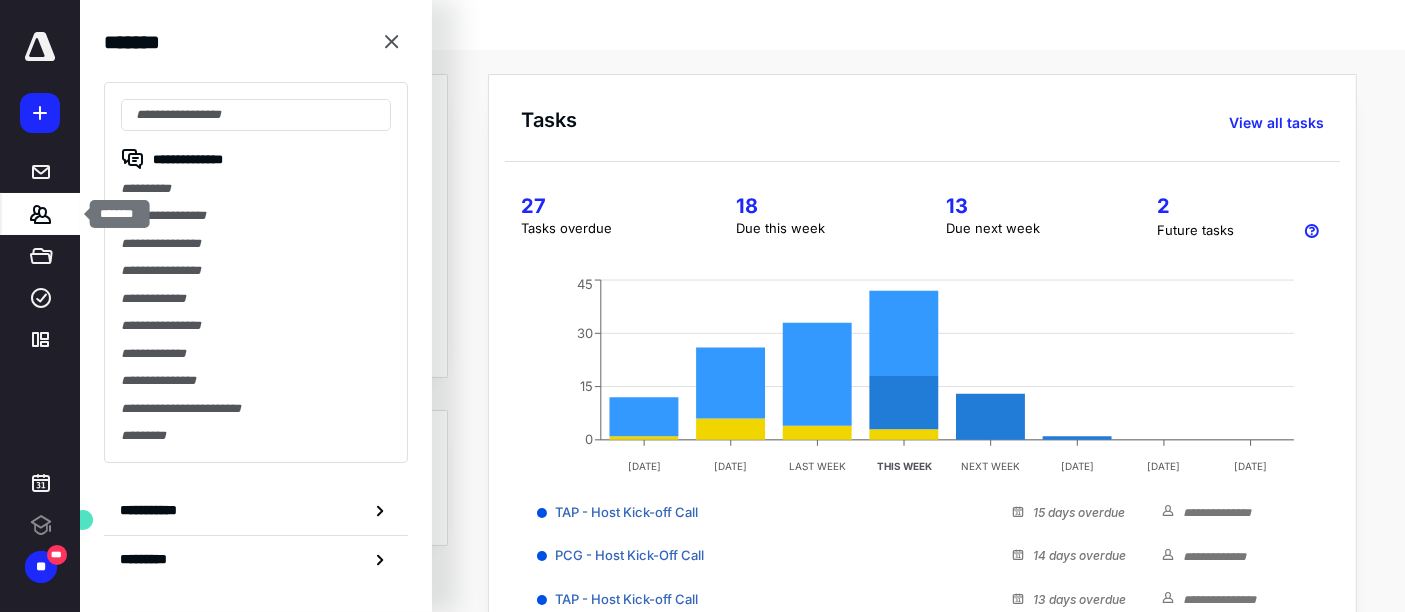 scroll, scrollTop: 0, scrollLeft: 0, axis: both 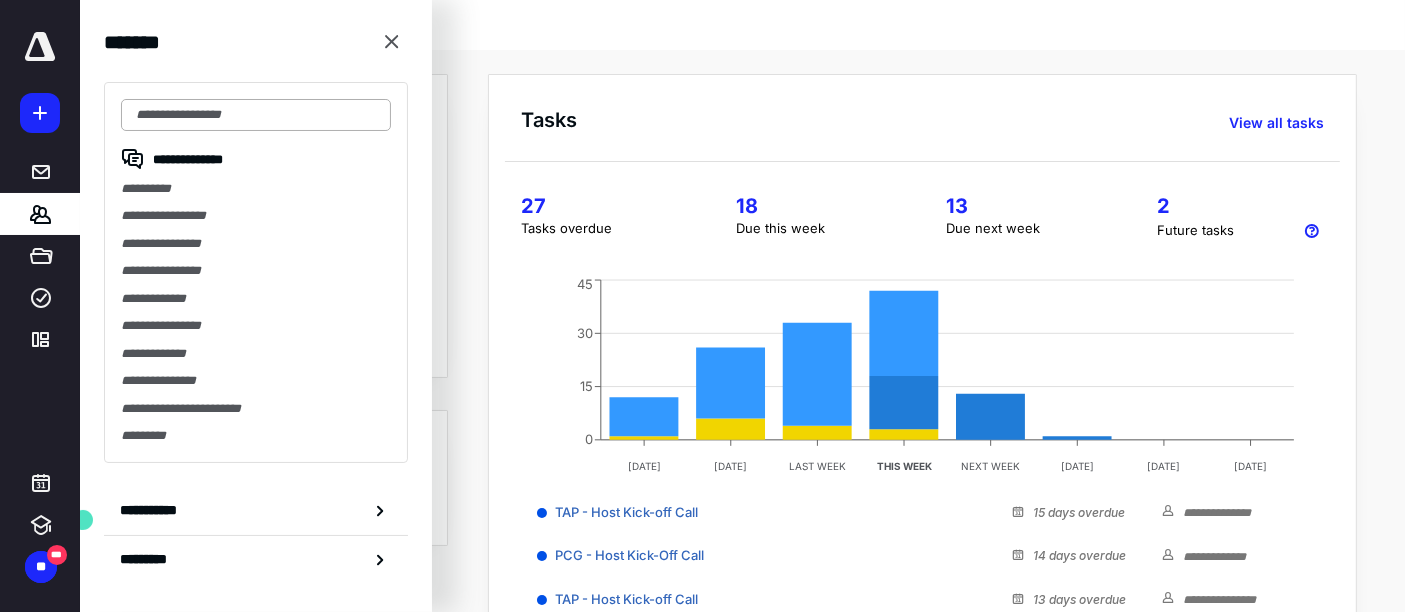 click at bounding box center (256, 115) 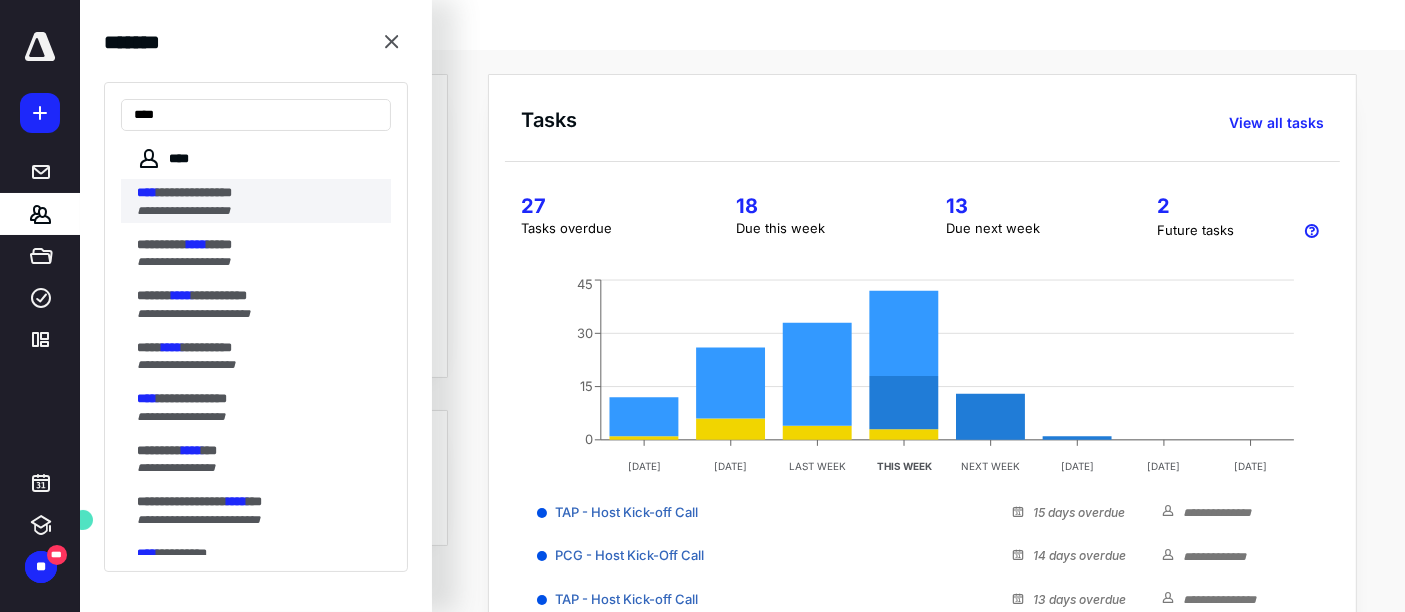 type on "****" 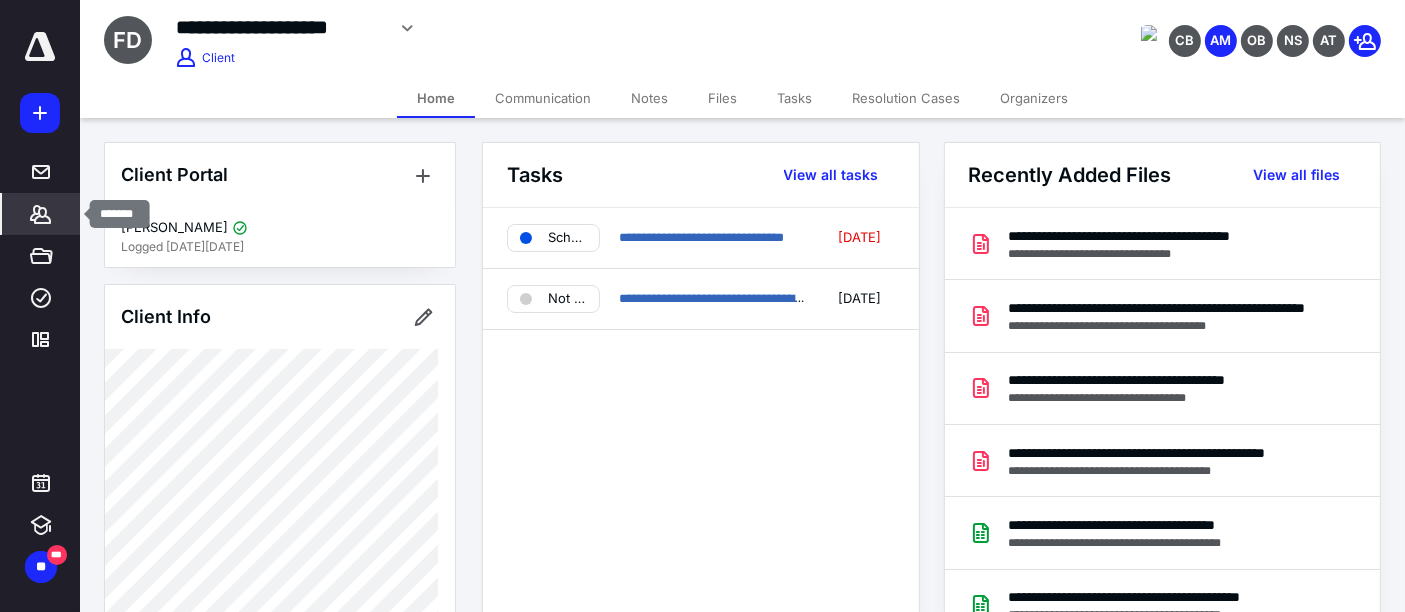 click 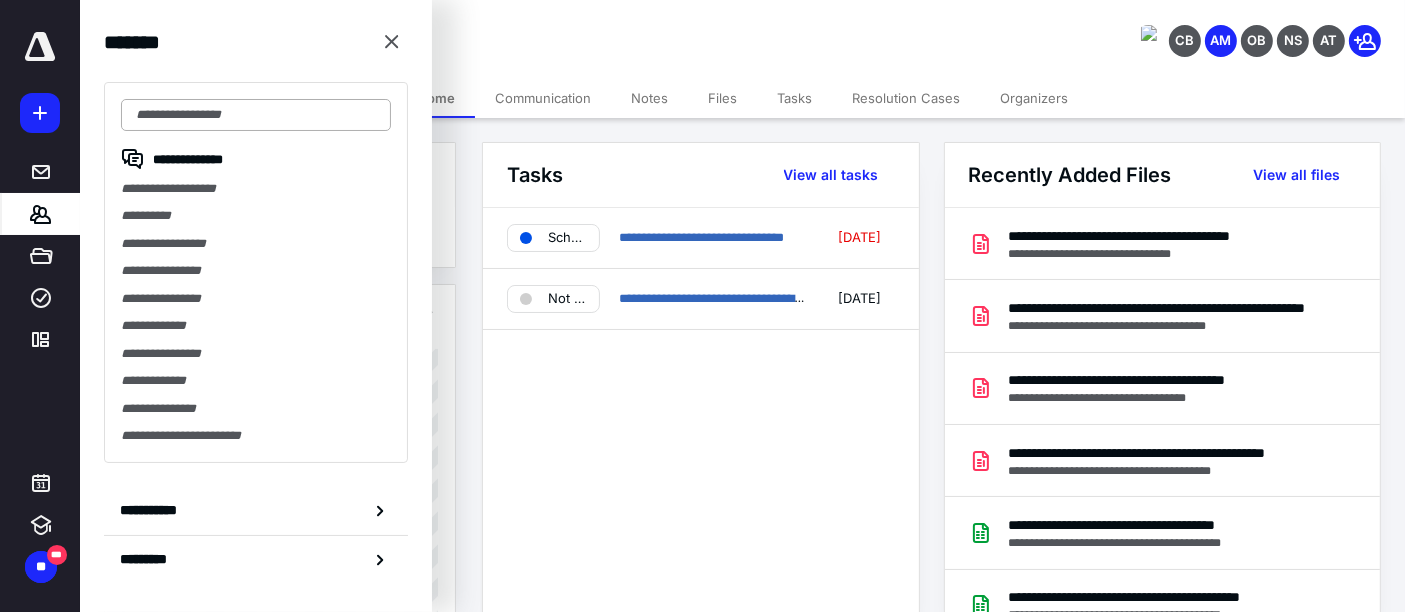 click at bounding box center (256, 115) 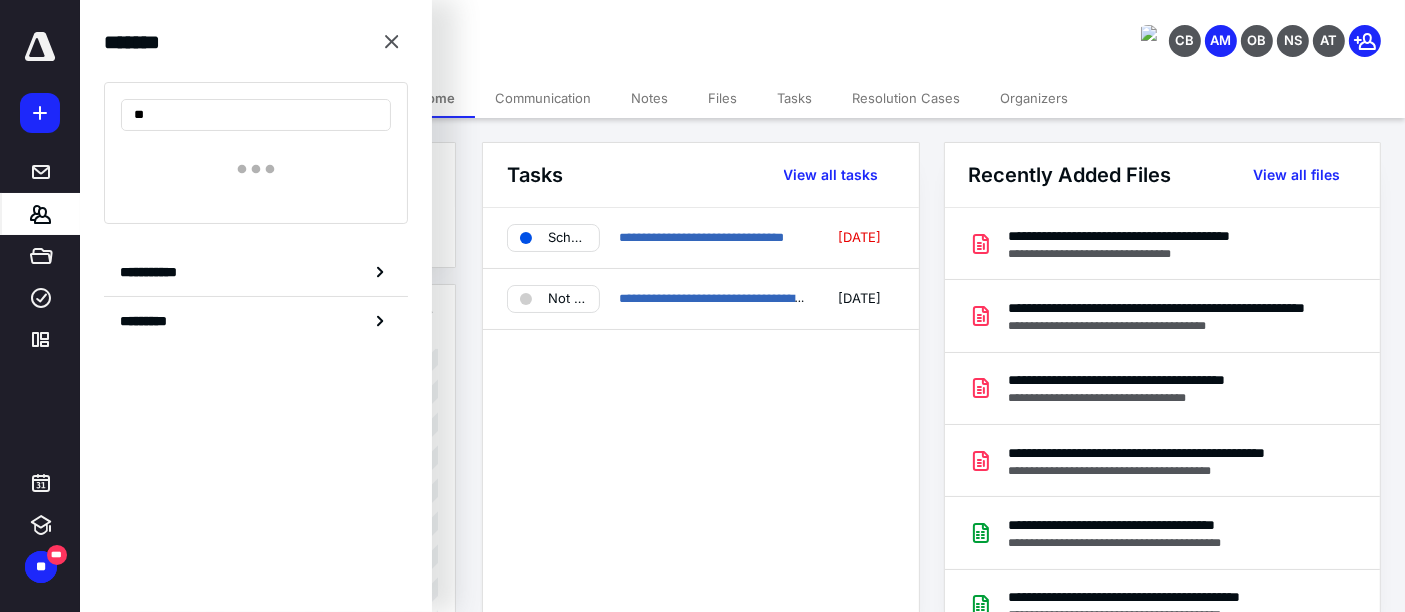 type on "*" 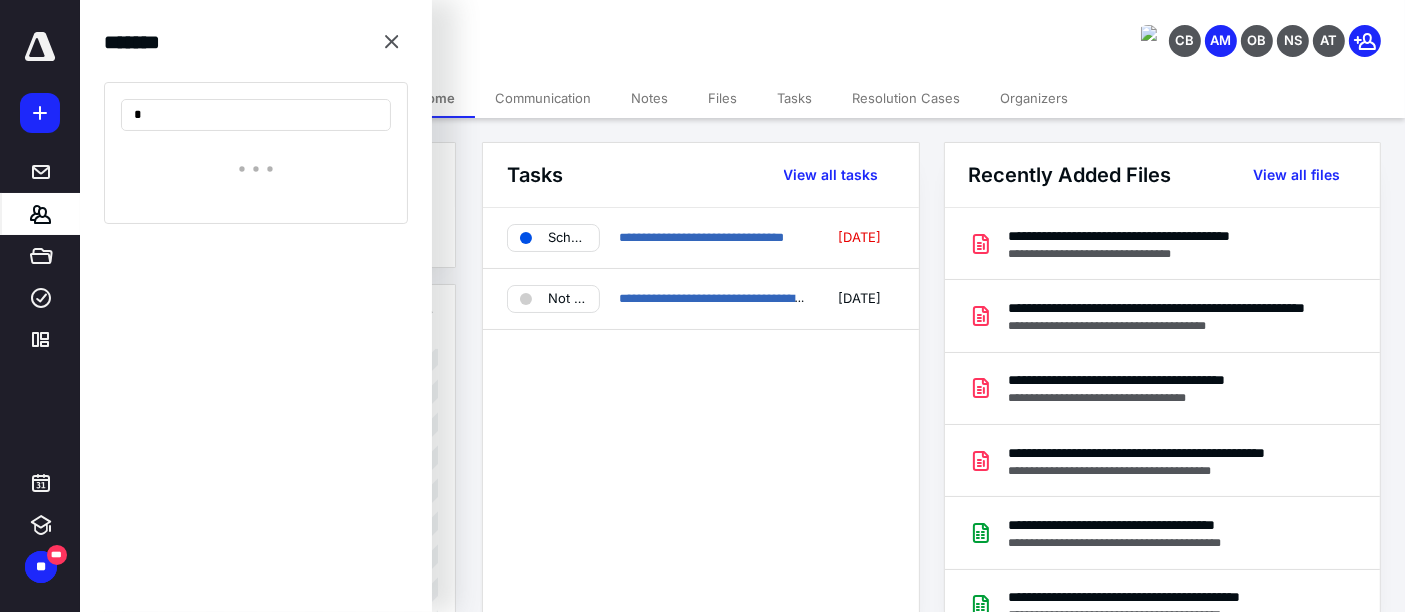 type 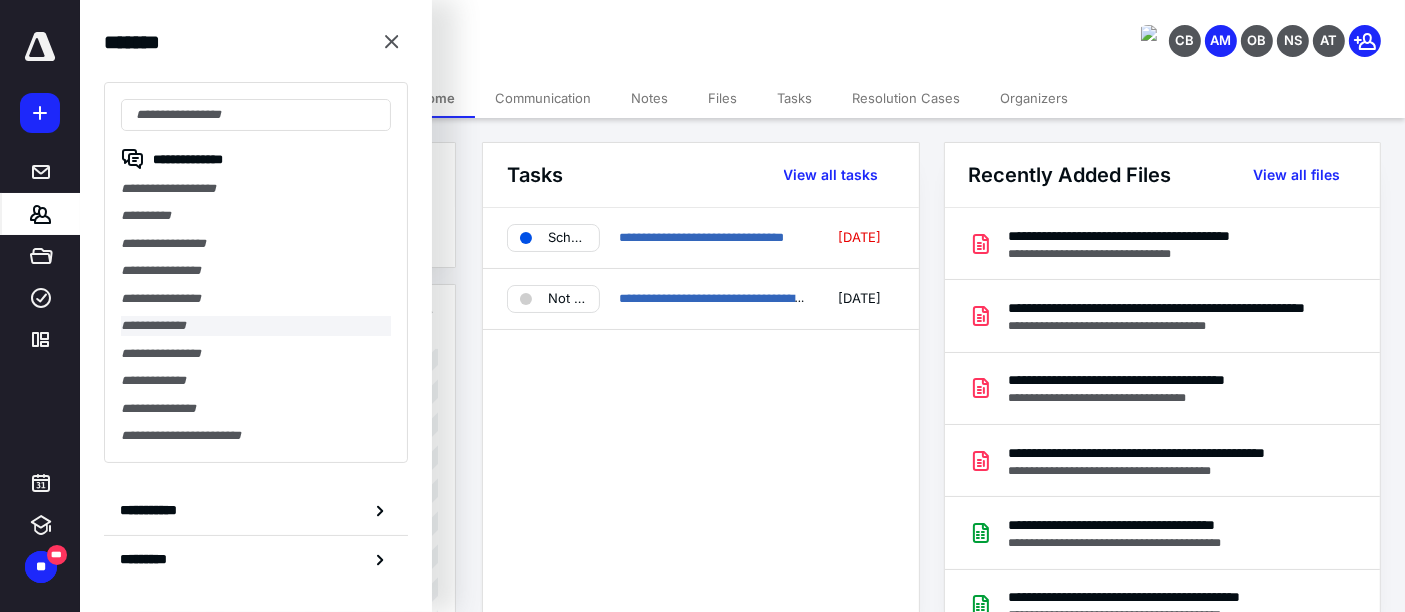 click on "**********" at bounding box center (256, 272) 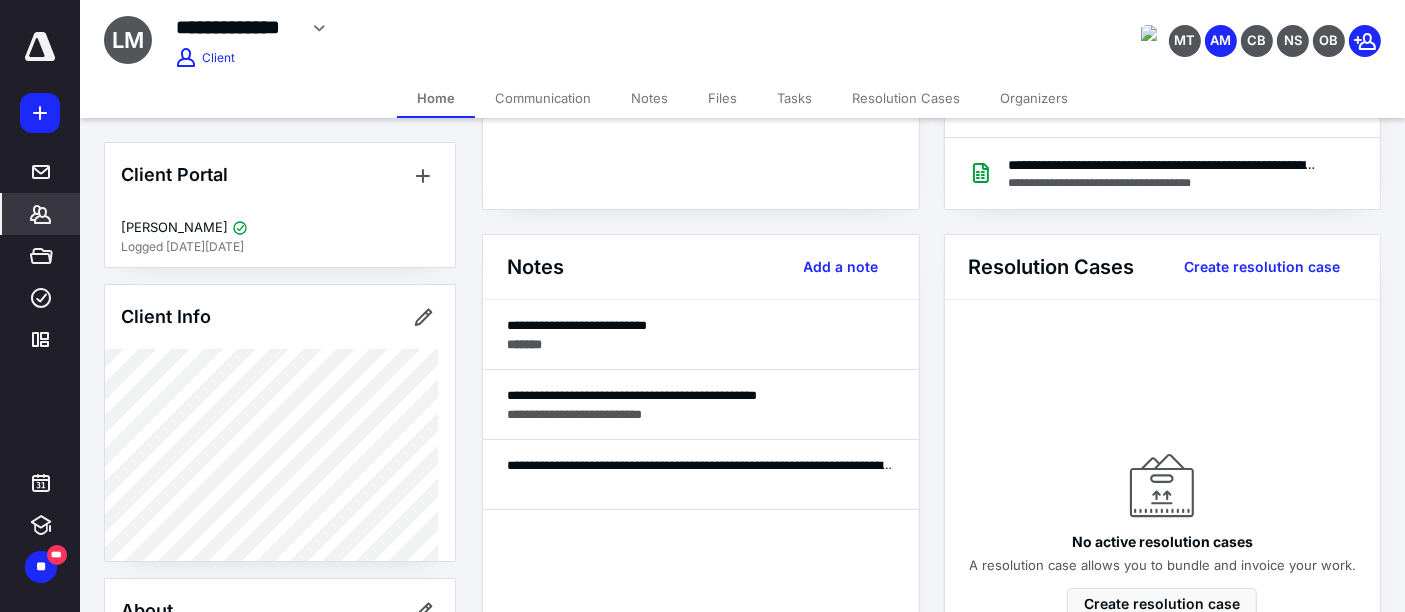 scroll, scrollTop: 444, scrollLeft: 0, axis: vertical 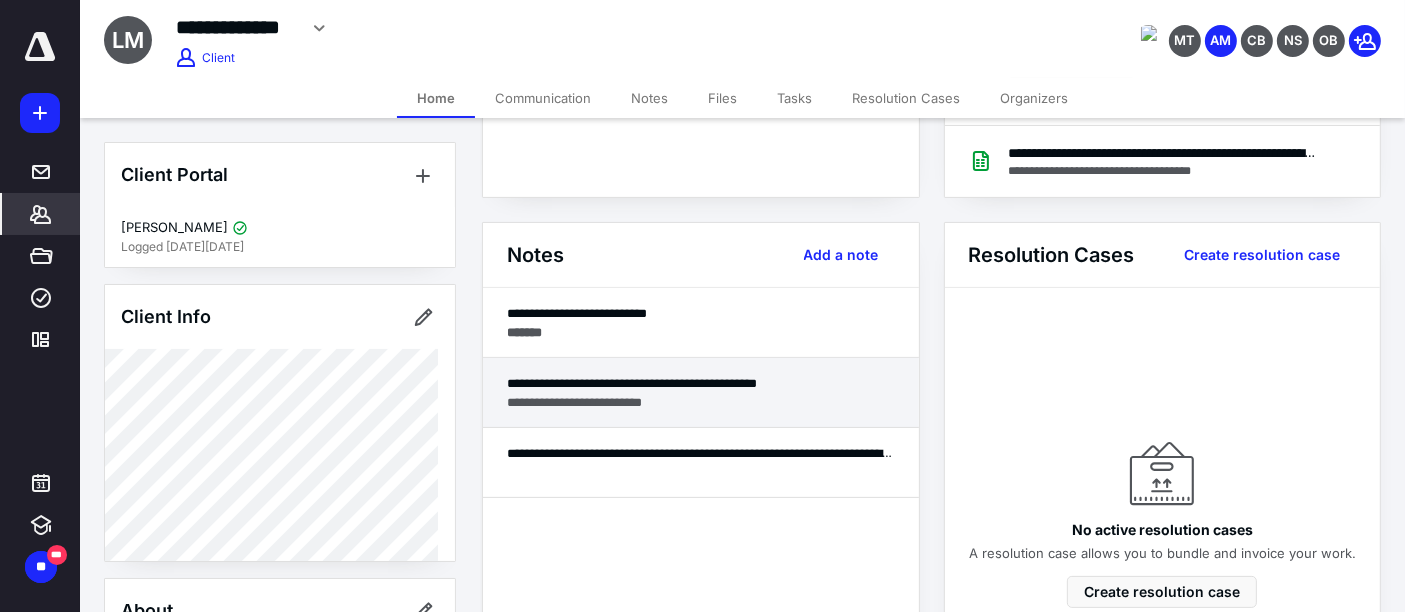 click on "**********" at bounding box center (701, 402) 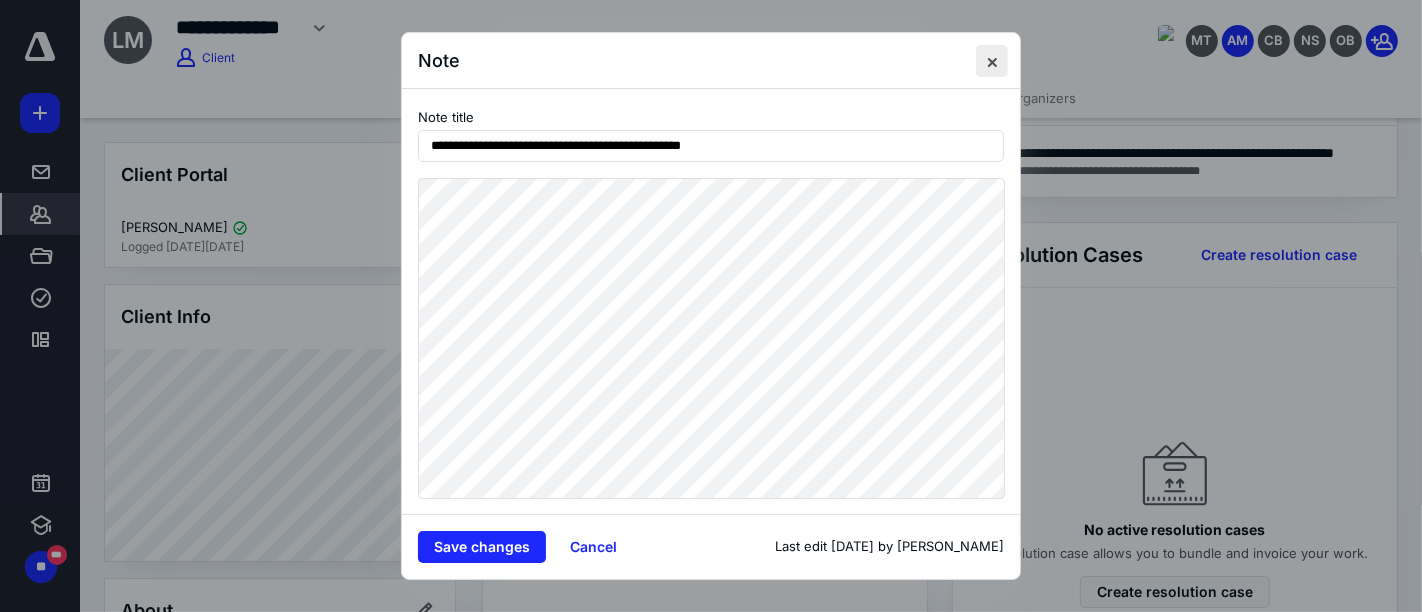 click at bounding box center [992, 61] 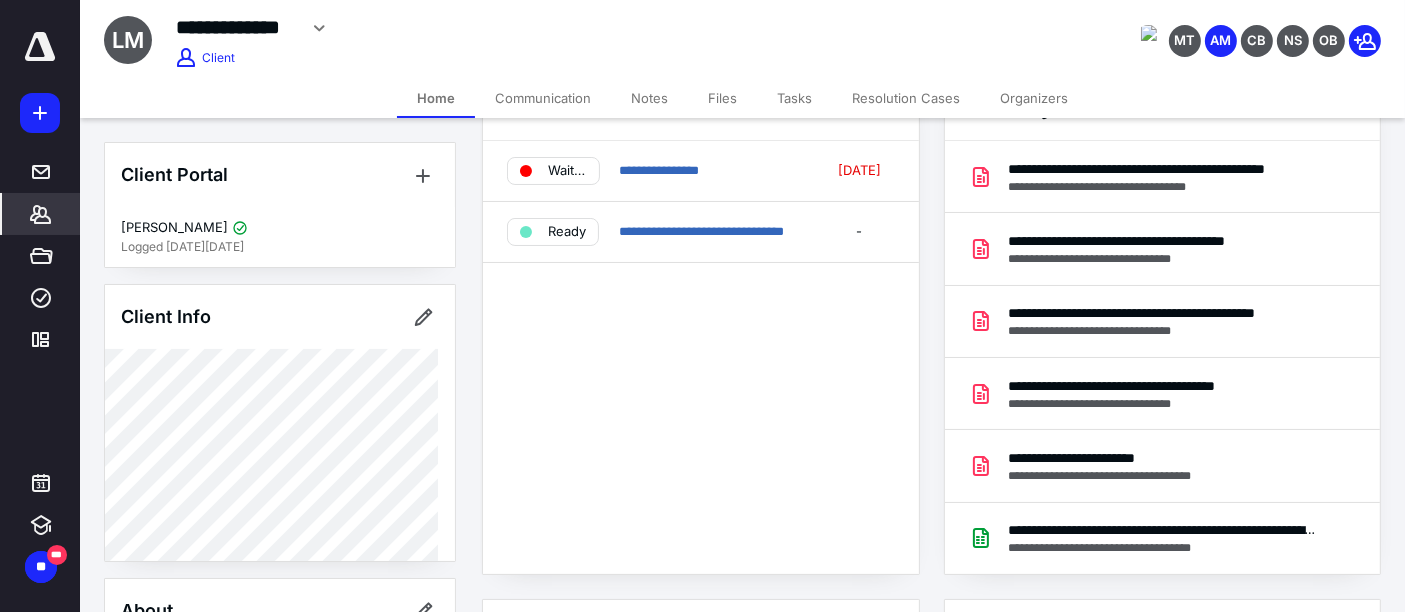 scroll, scrollTop: 0, scrollLeft: 0, axis: both 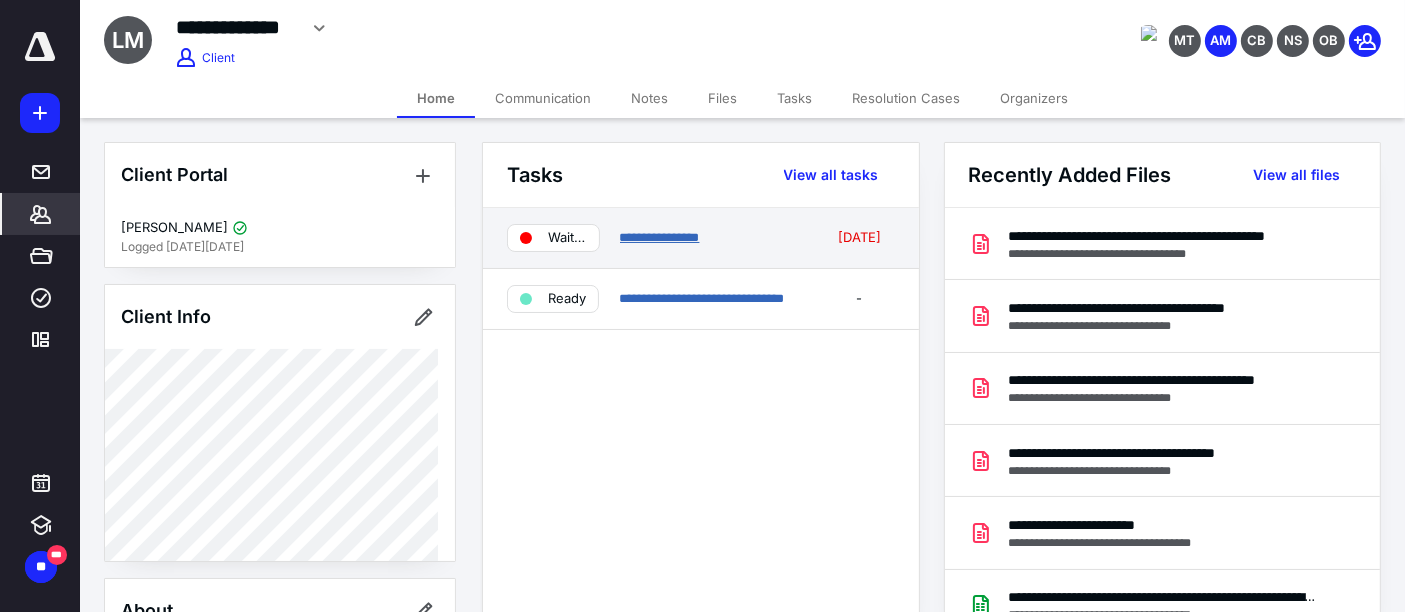 click on "**********" at bounding box center [660, 237] 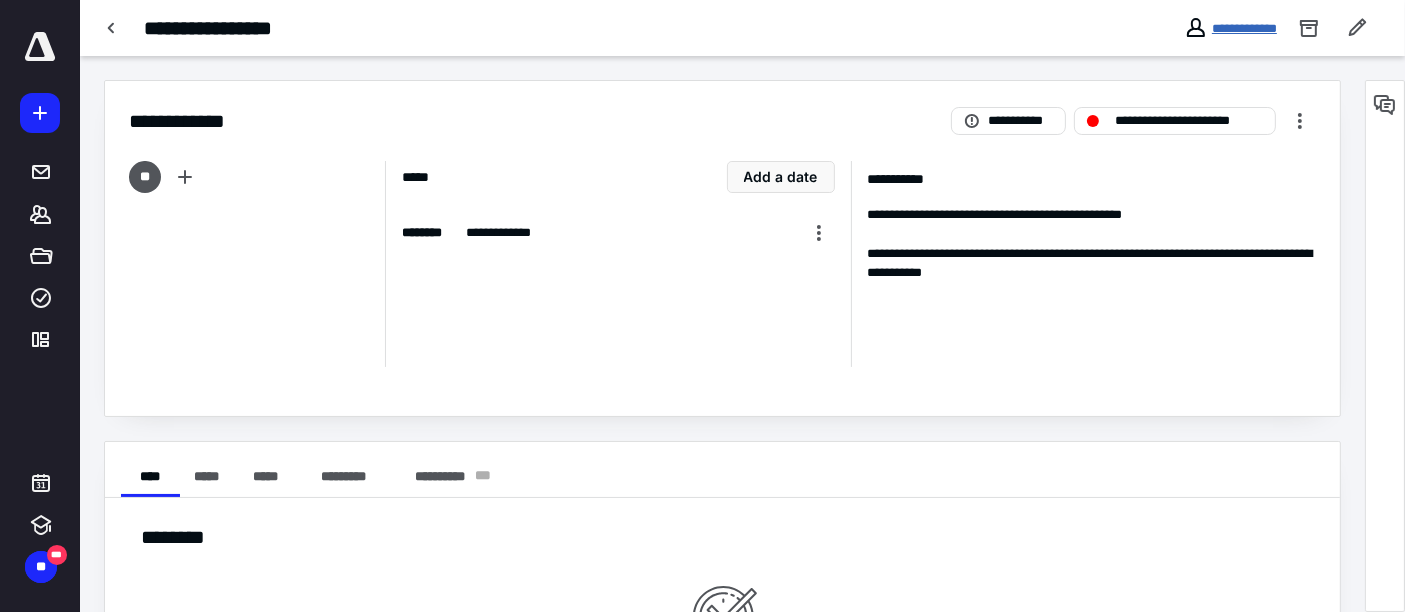 click on "**********" at bounding box center [1244, 28] 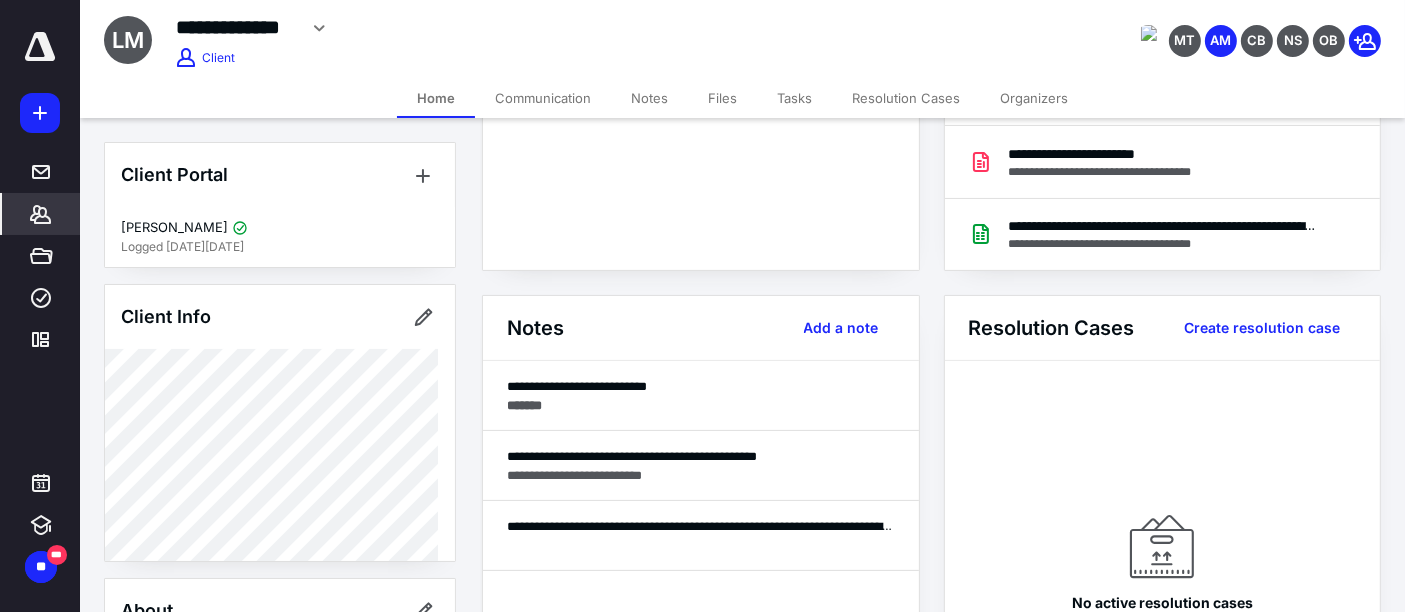 scroll, scrollTop: 444, scrollLeft: 0, axis: vertical 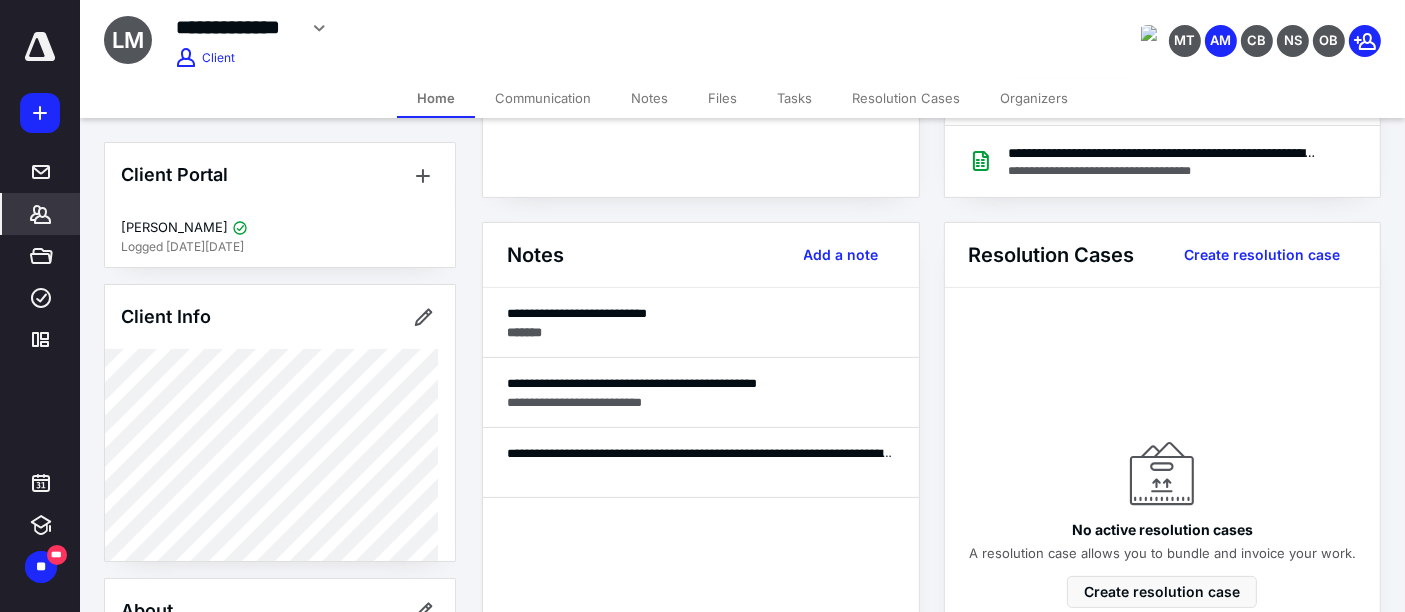 click on "Notes Add a note" at bounding box center (701, 255) 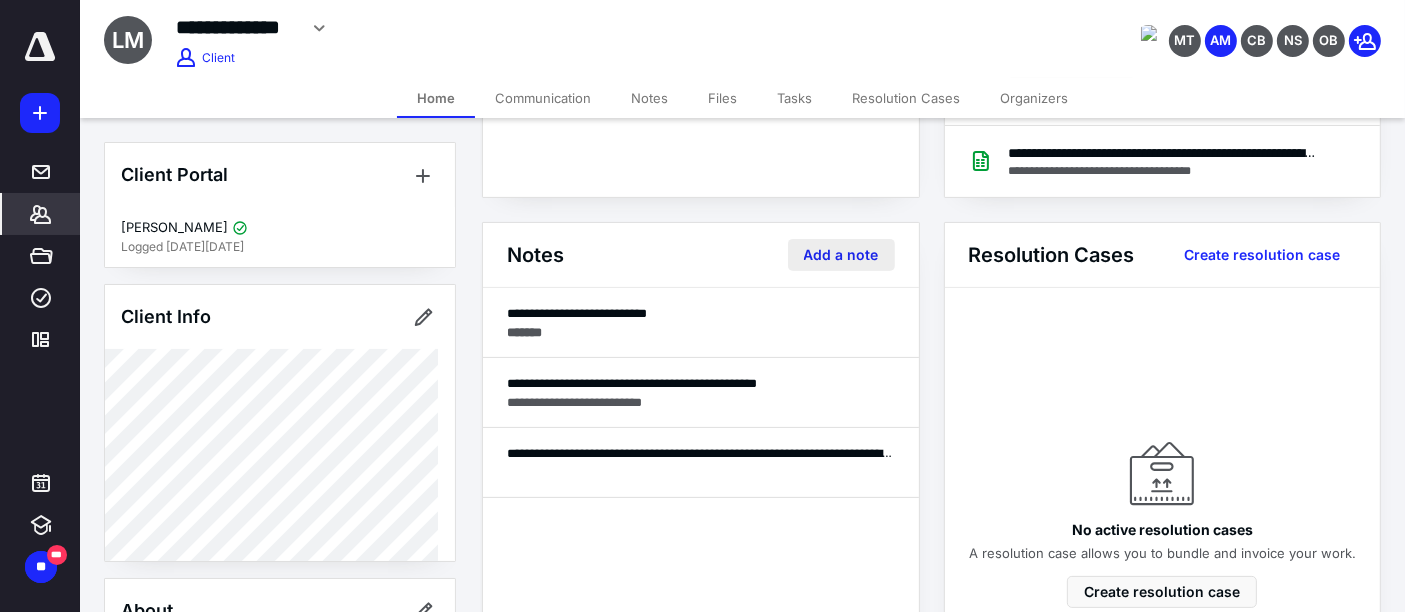 click on "Add a note" at bounding box center [841, 255] 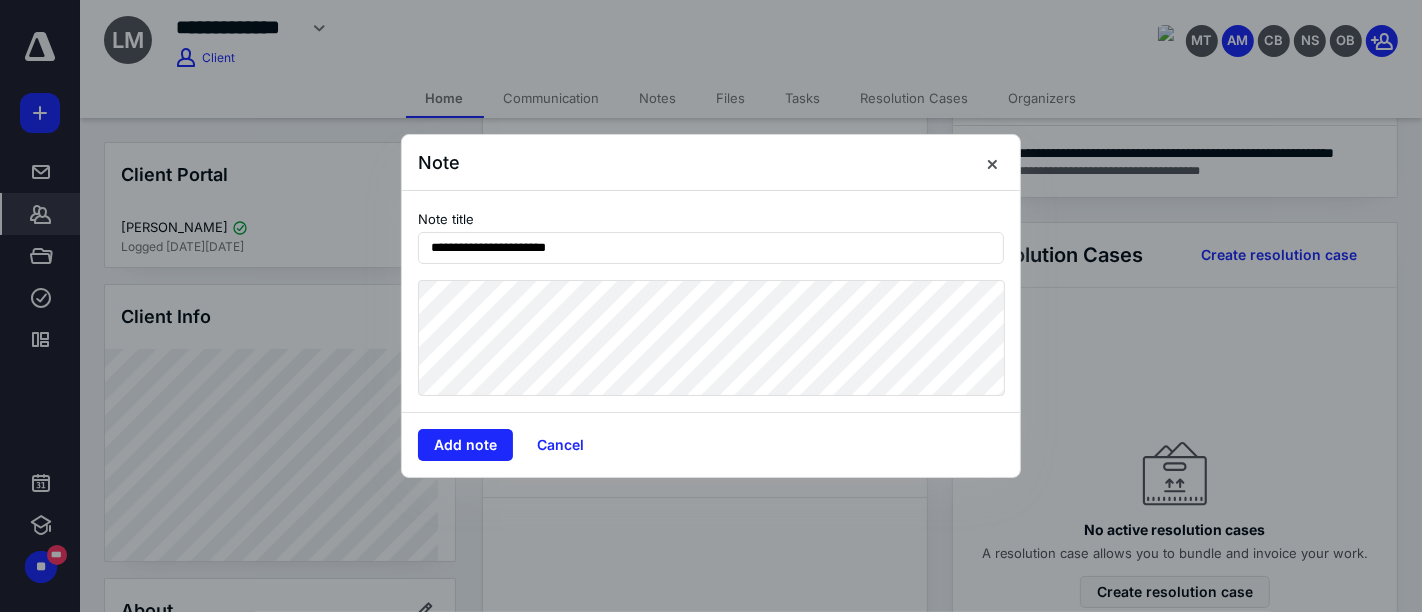 type on "**********" 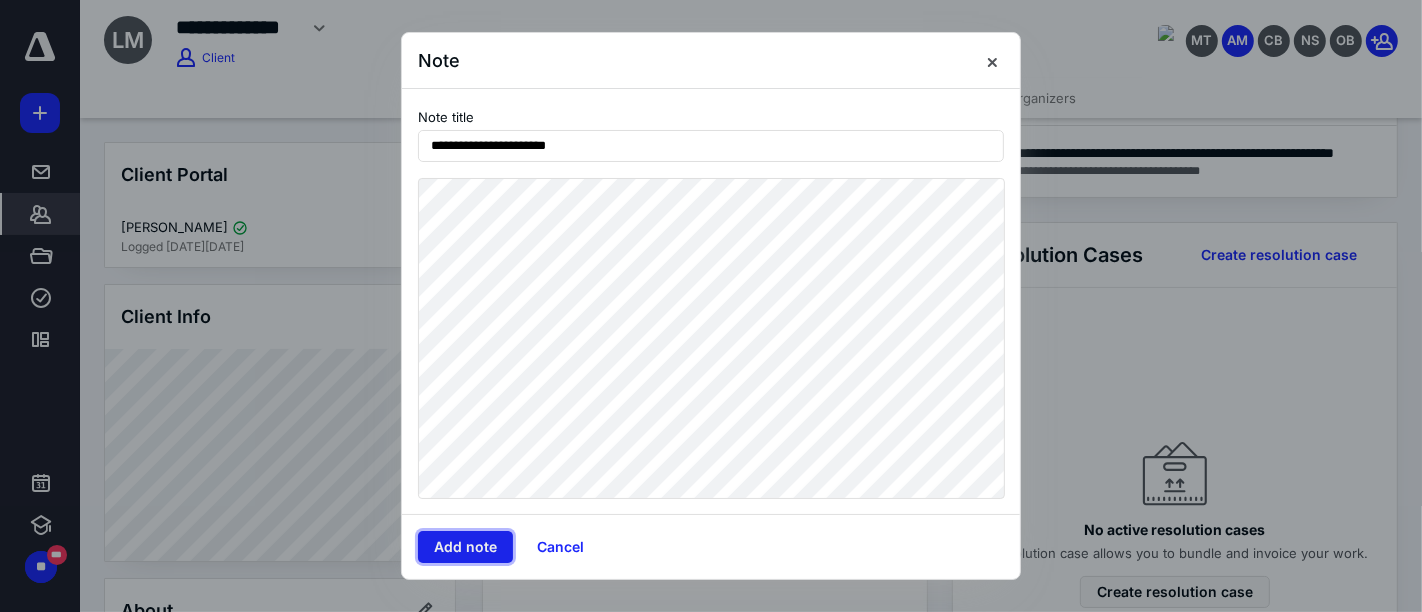 click on "Add note" at bounding box center [465, 547] 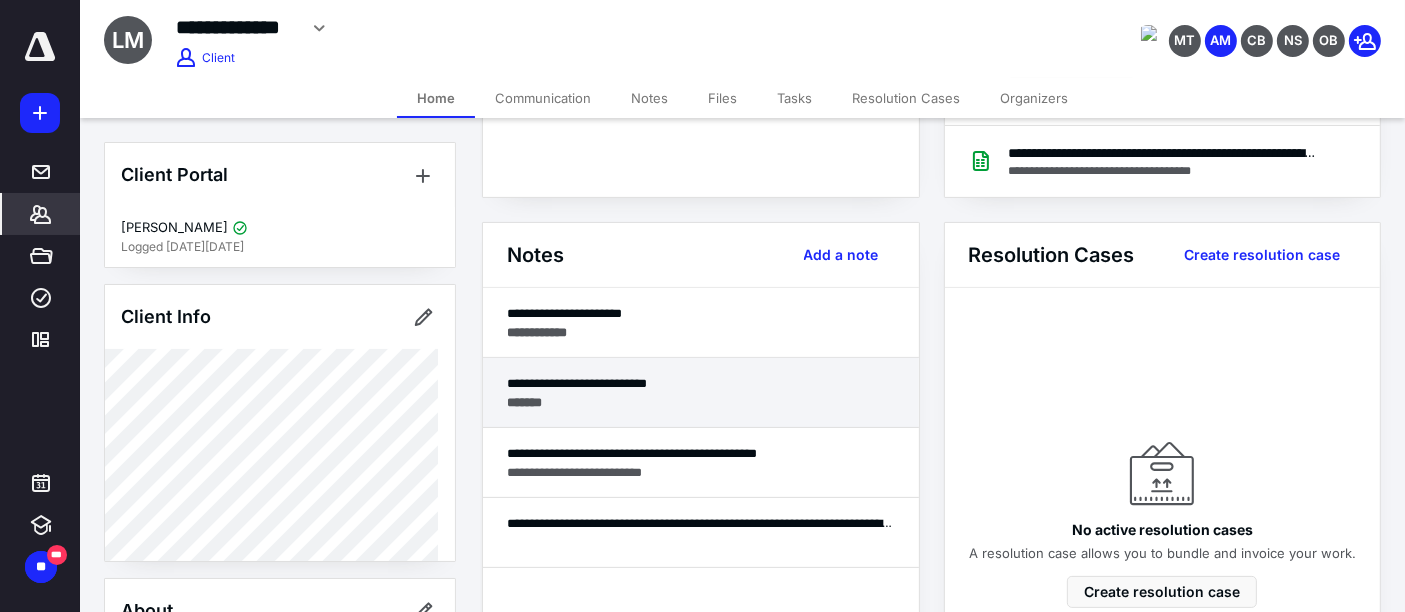 click on "**********" at bounding box center [701, 383] 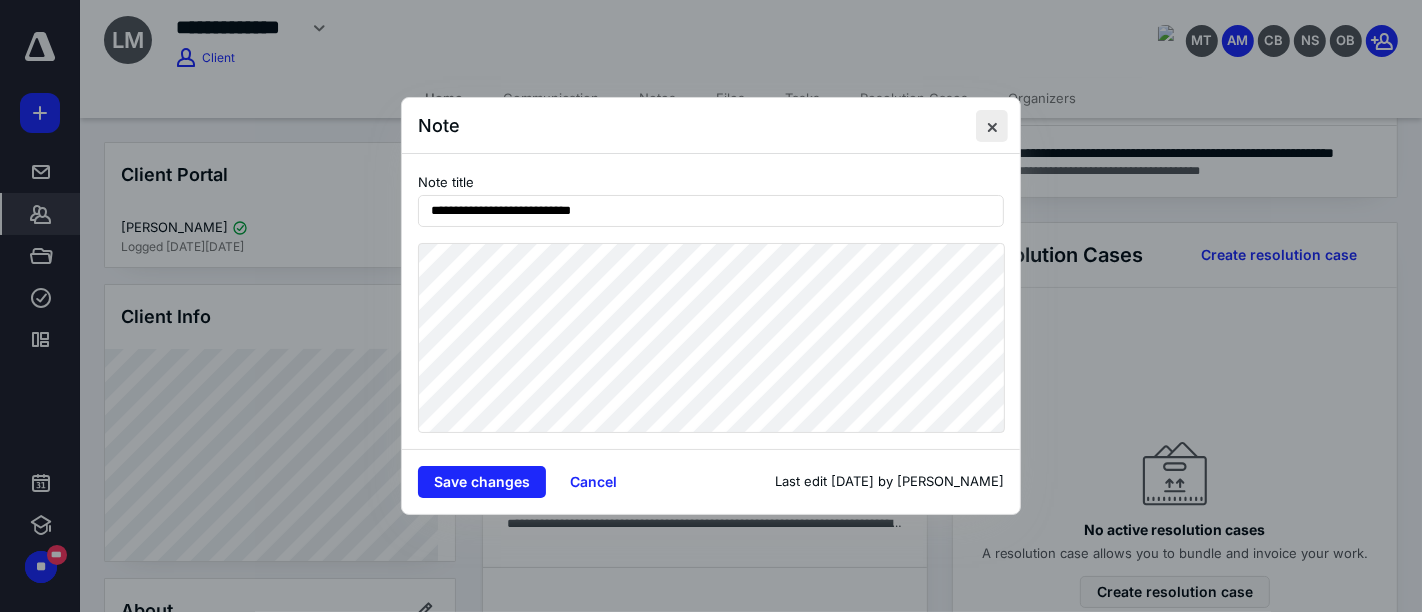 click at bounding box center (992, 126) 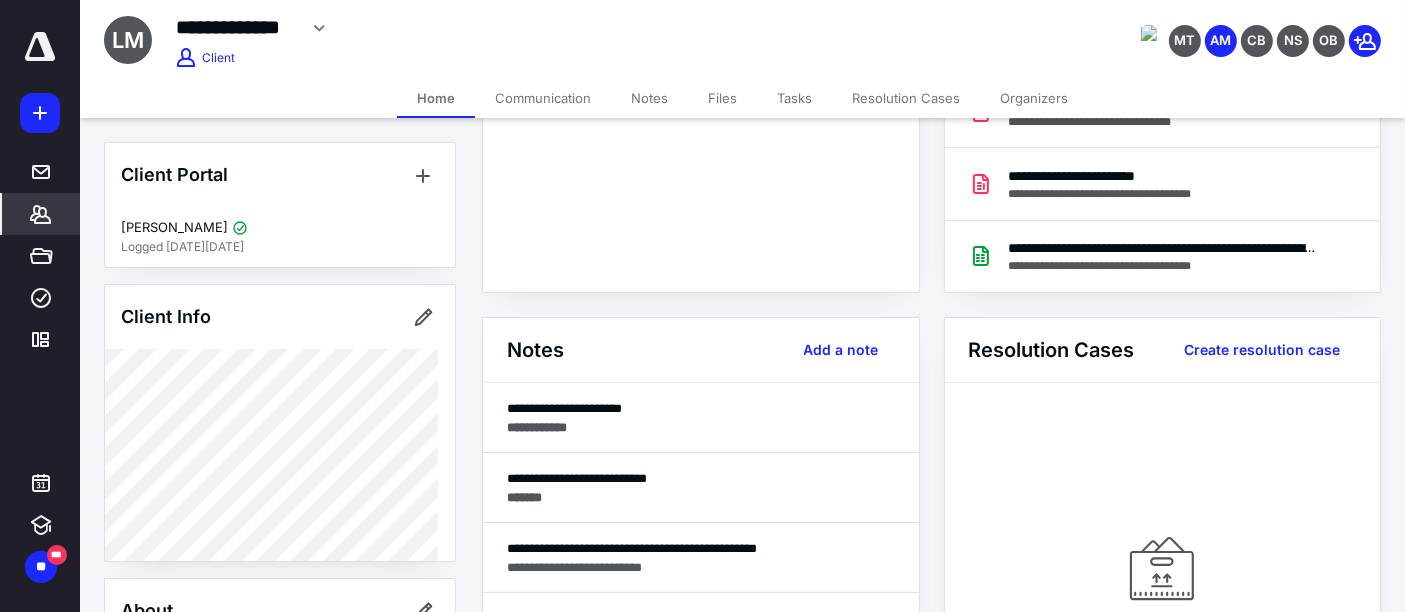 scroll, scrollTop: 0, scrollLeft: 0, axis: both 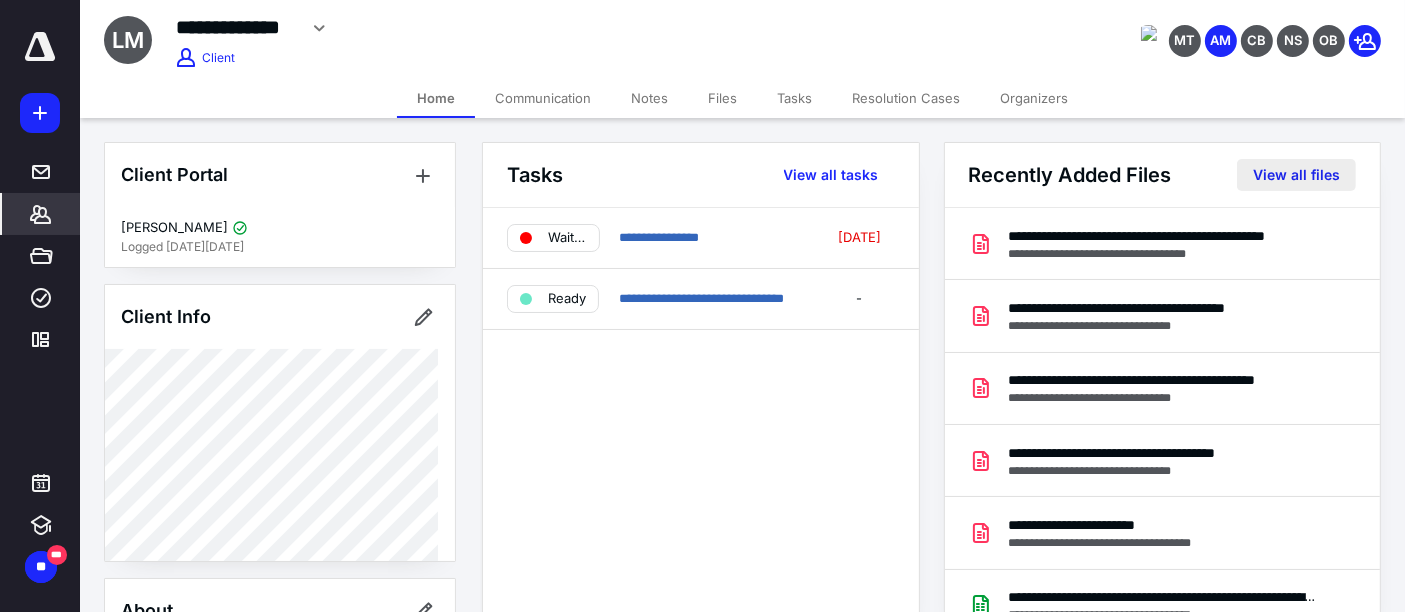 click on "View all files" at bounding box center (1296, 175) 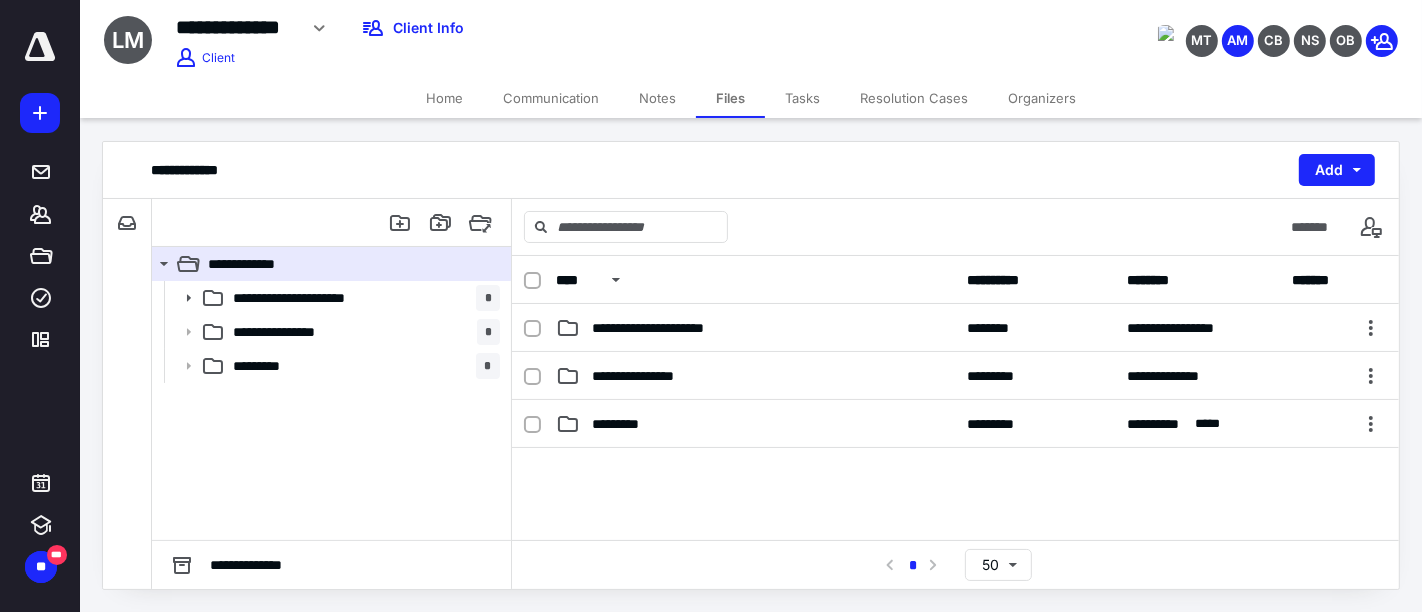 click on "Notes" at bounding box center [657, 98] 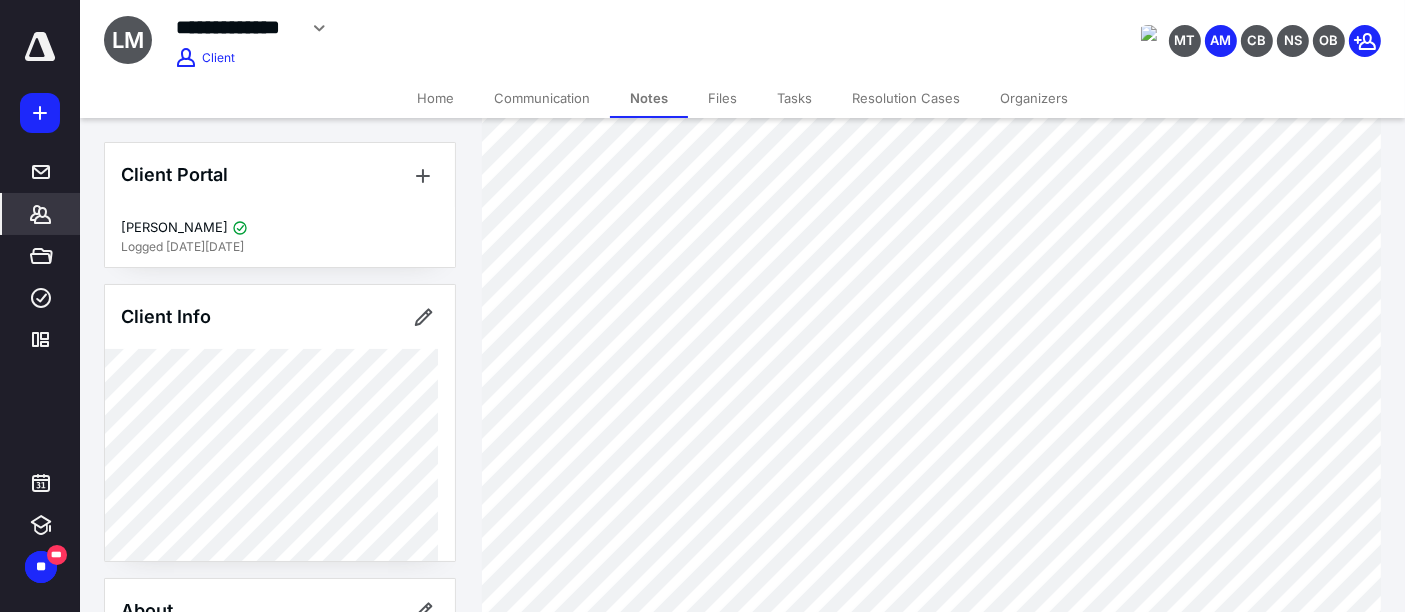 scroll, scrollTop: 222, scrollLeft: 0, axis: vertical 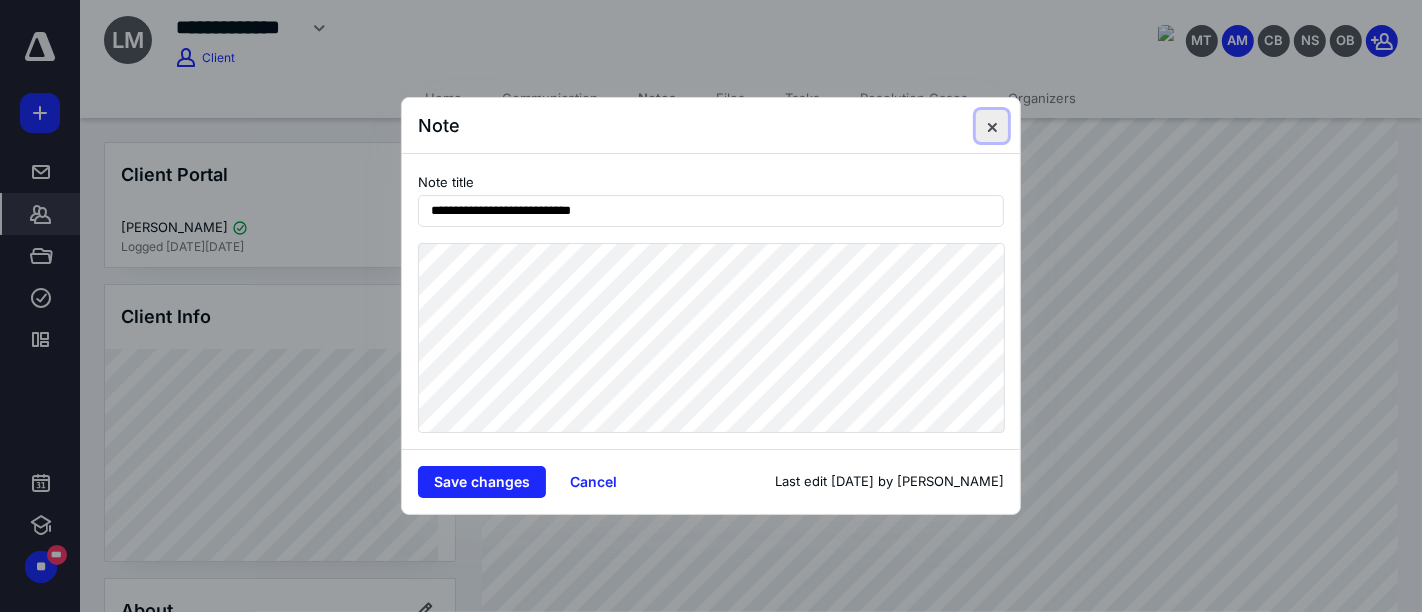 click at bounding box center [992, 126] 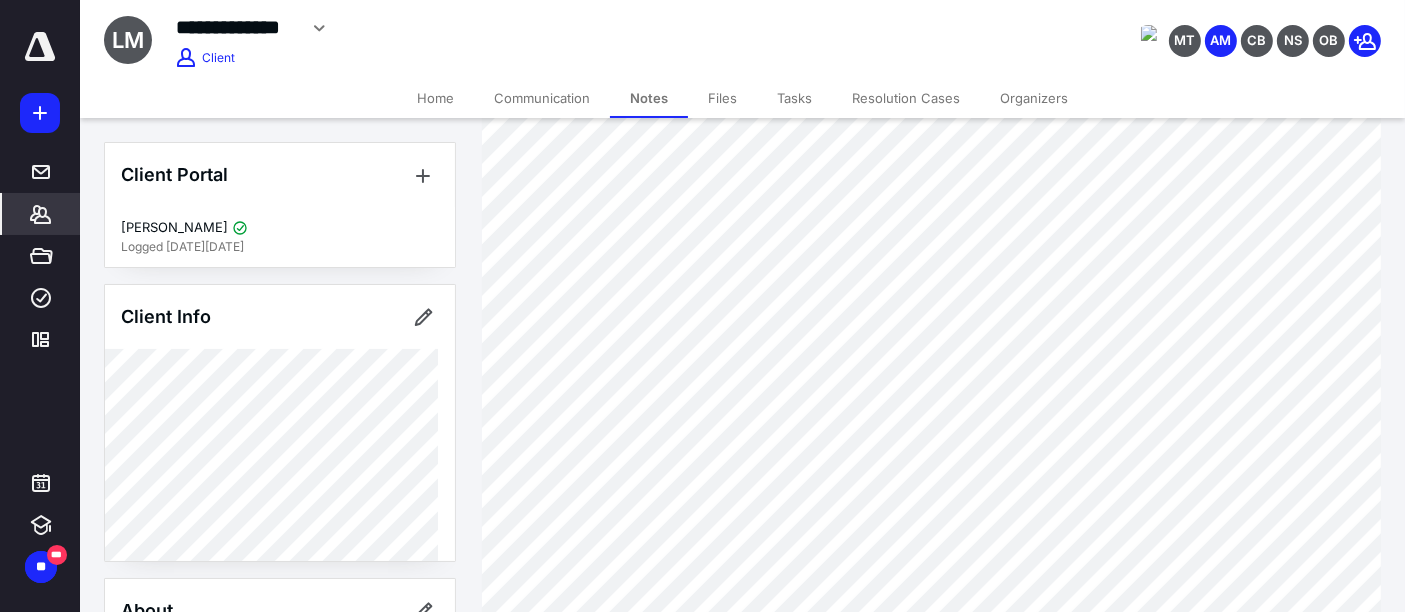 click on "Files" at bounding box center [722, 98] 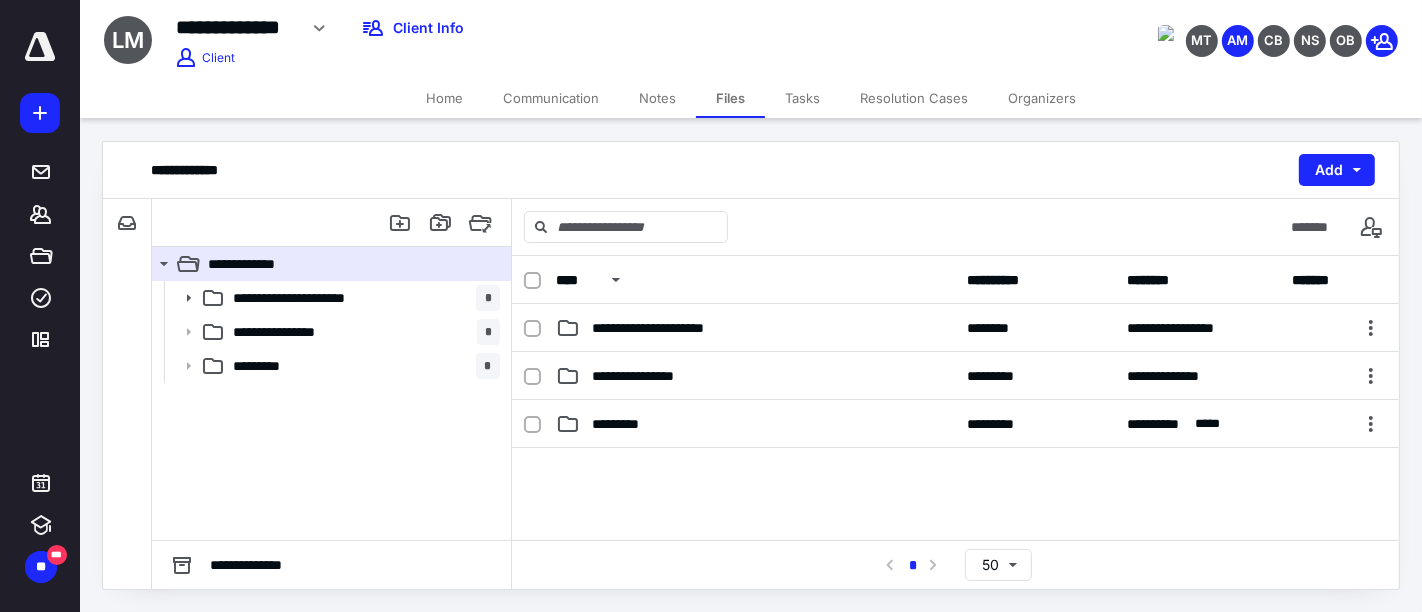 click on "Notes" at bounding box center [657, 98] 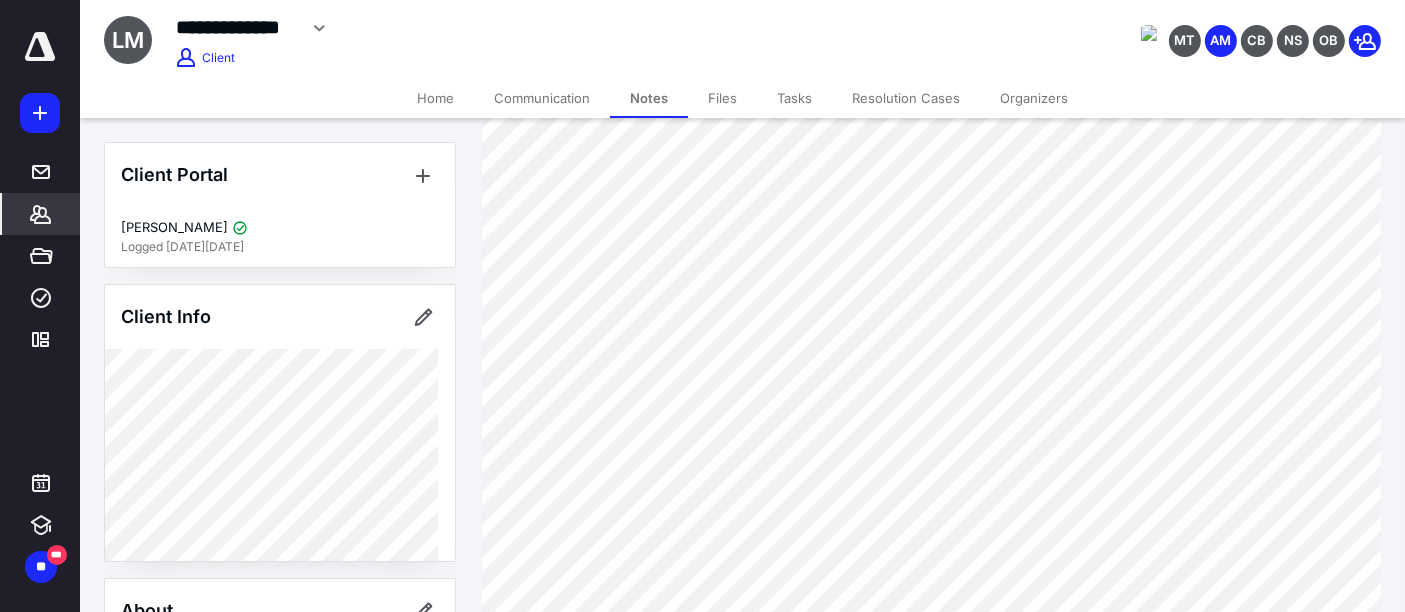 scroll, scrollTop: 545, scrollLeft: 0, axis: vertical 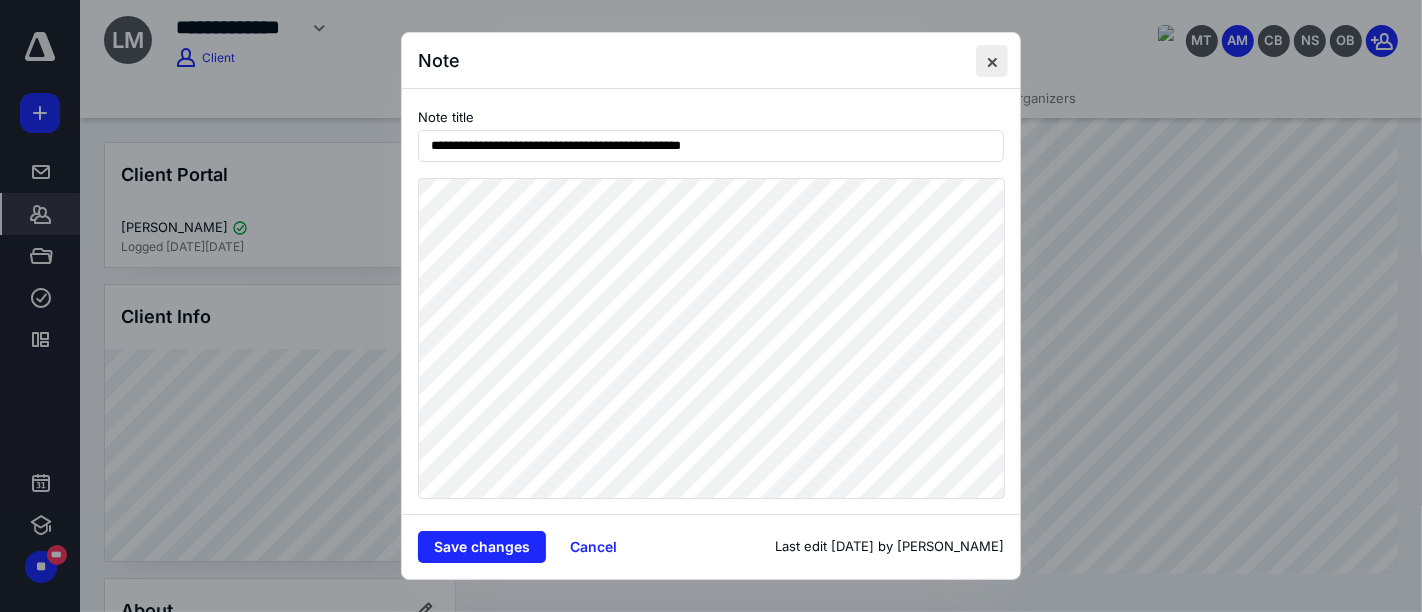 click at bounding box center [992, 61] 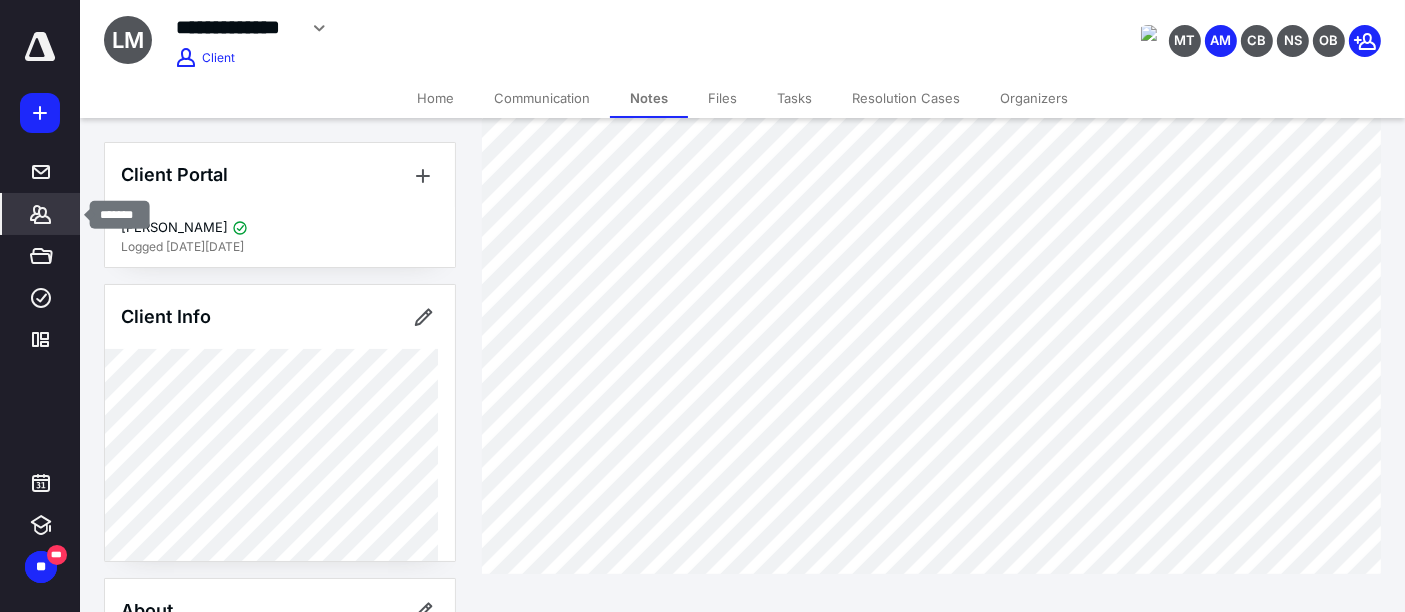 click 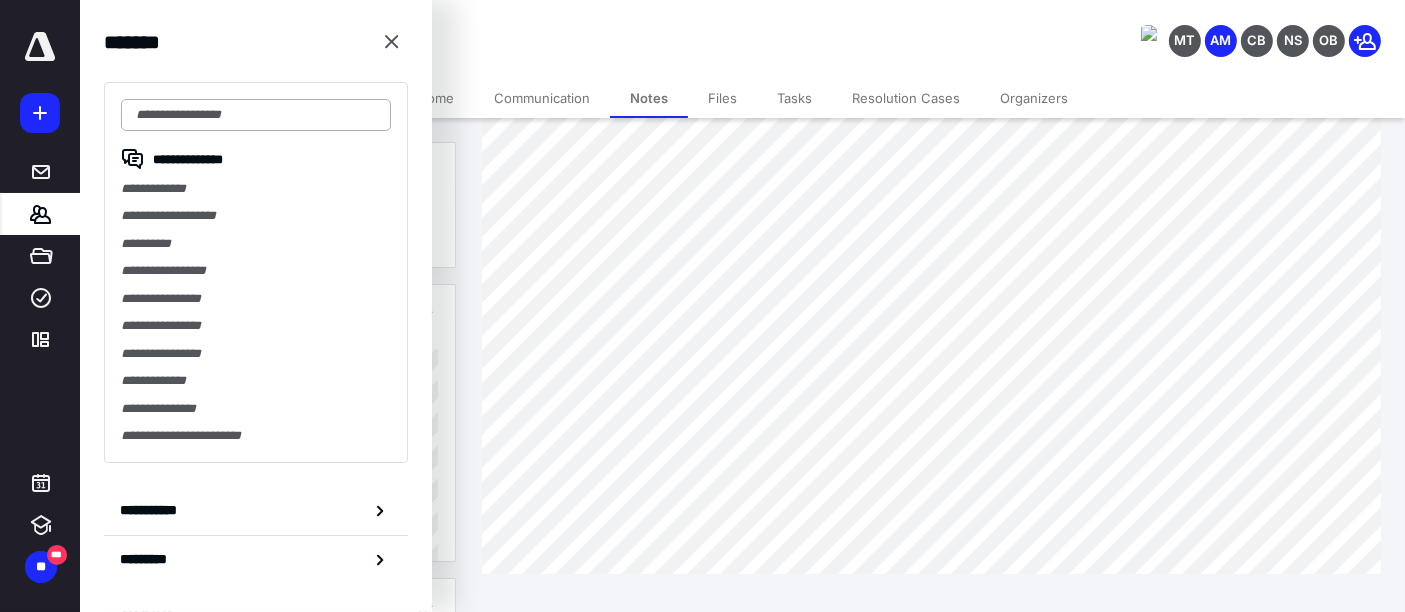 click at bounding box center [256, 115] 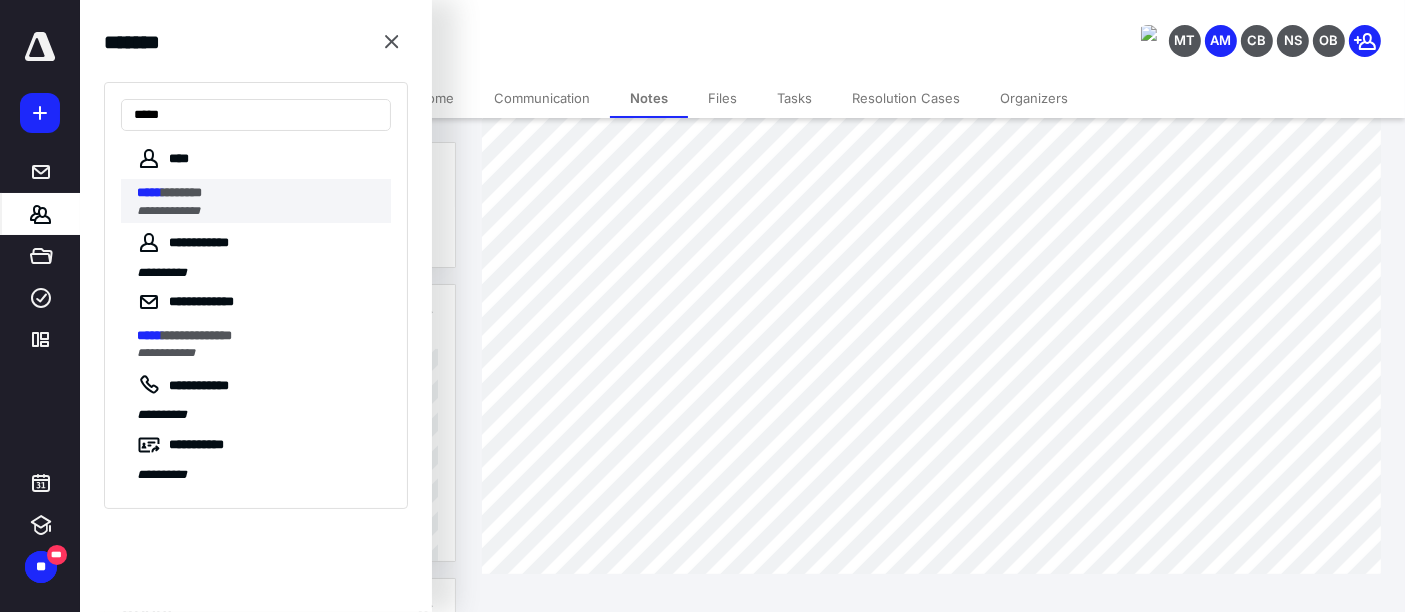 type on "*****" 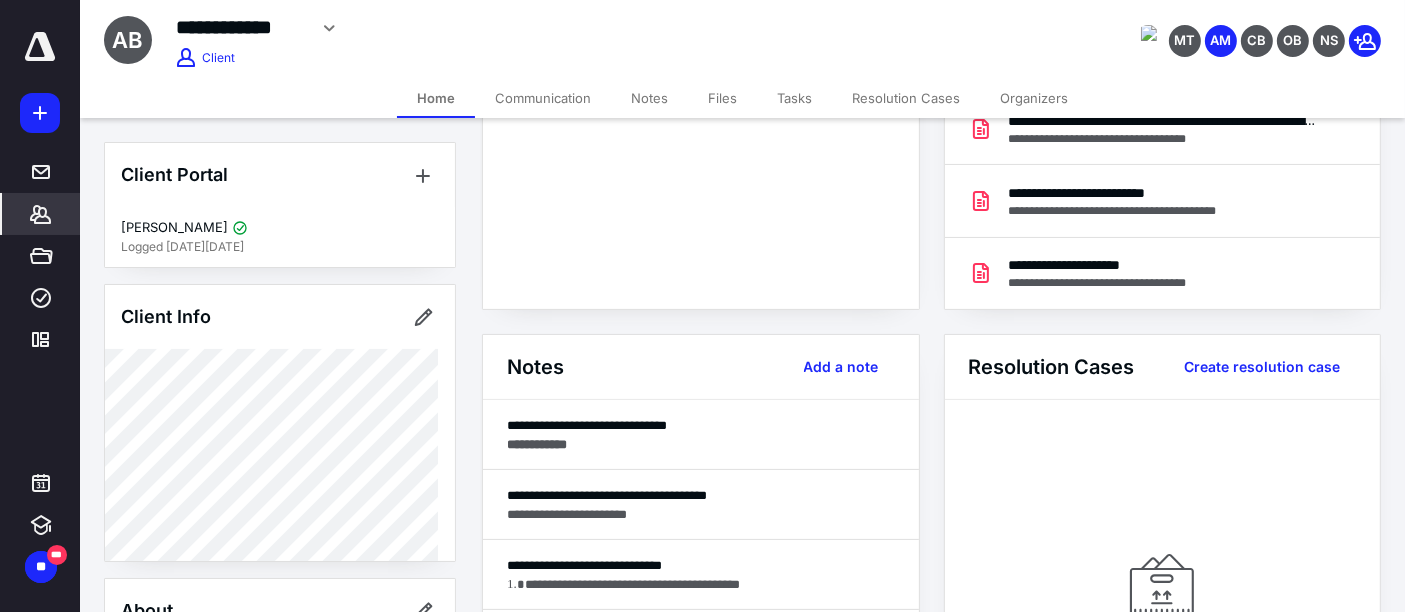 scroll, scrollTop: 333, scrollLeft: 0, axis: vertical 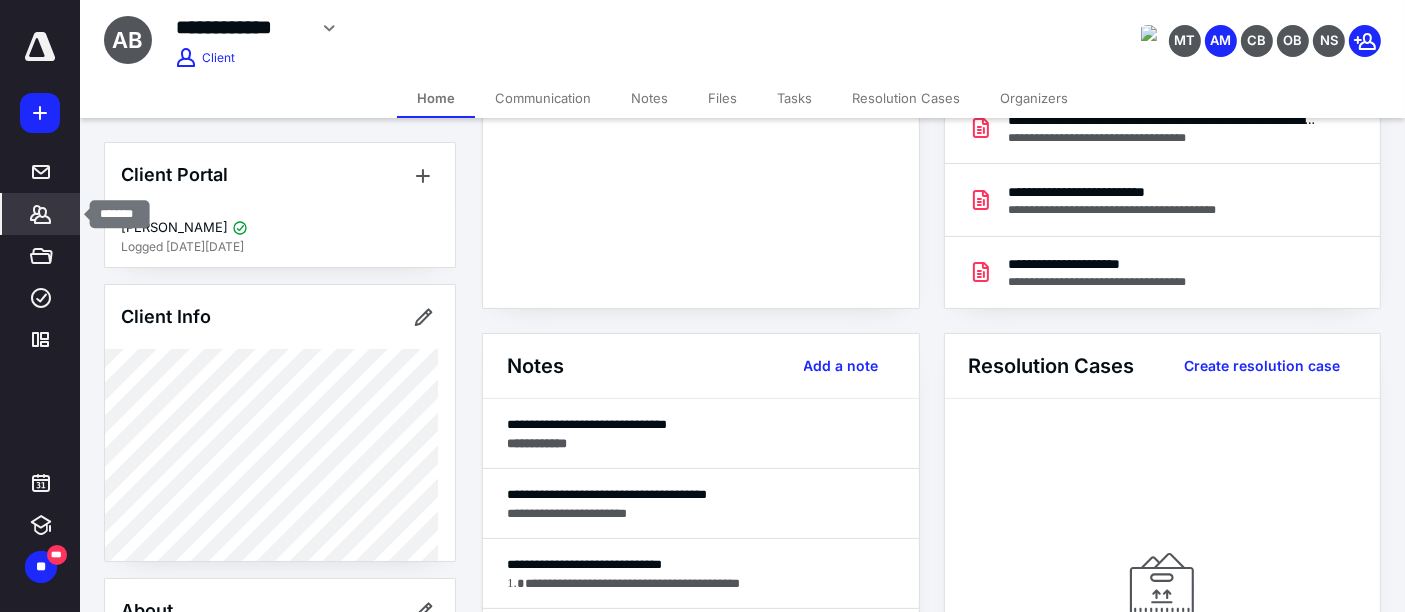 click 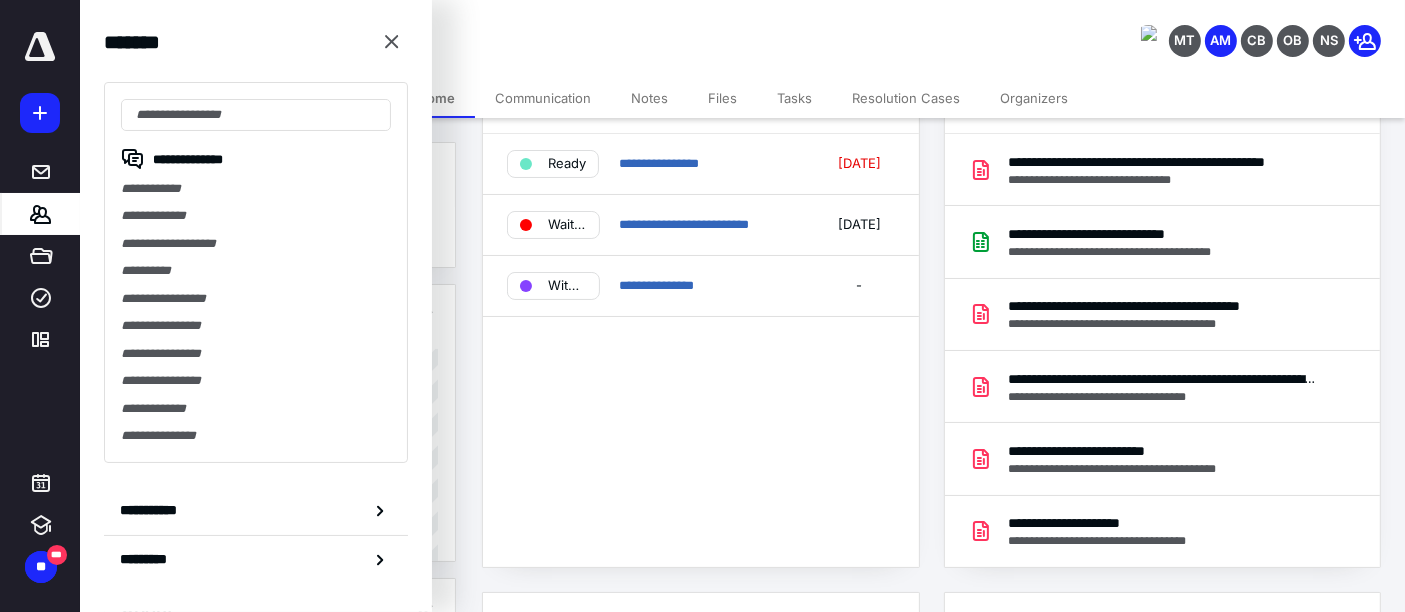scroll, scrollTop: 0, scrollLeft: 0, axis: both 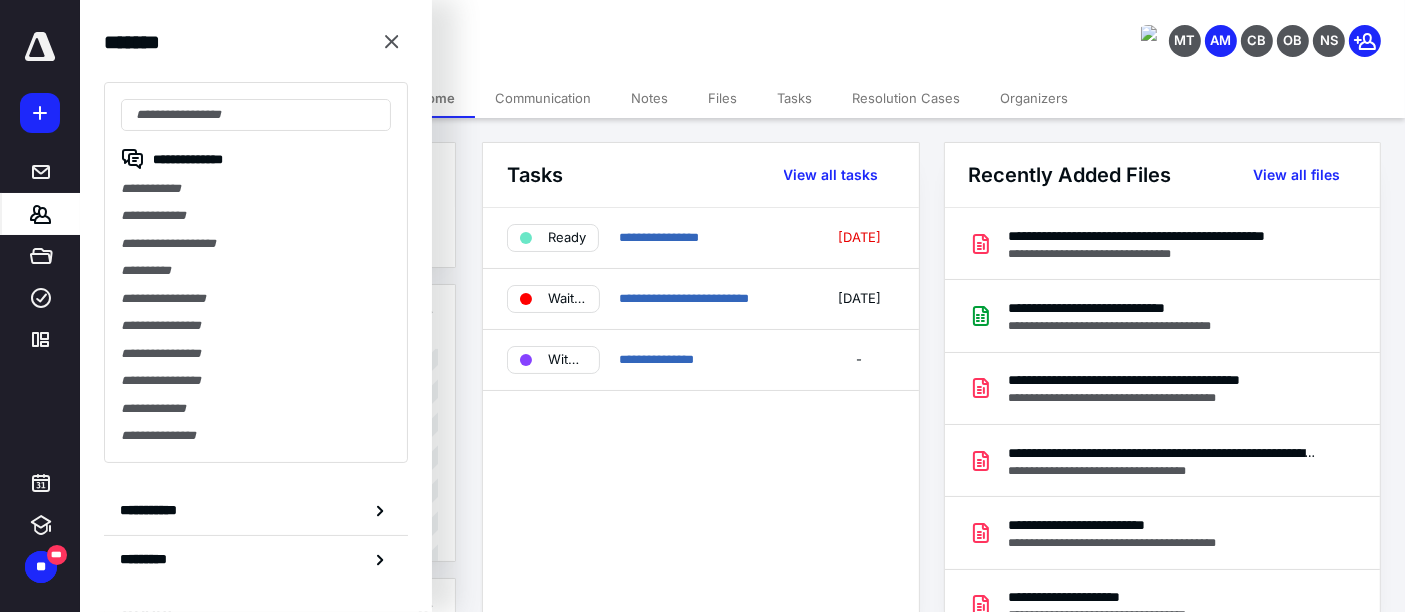 click on "**********" at bounding box center (256, 272) 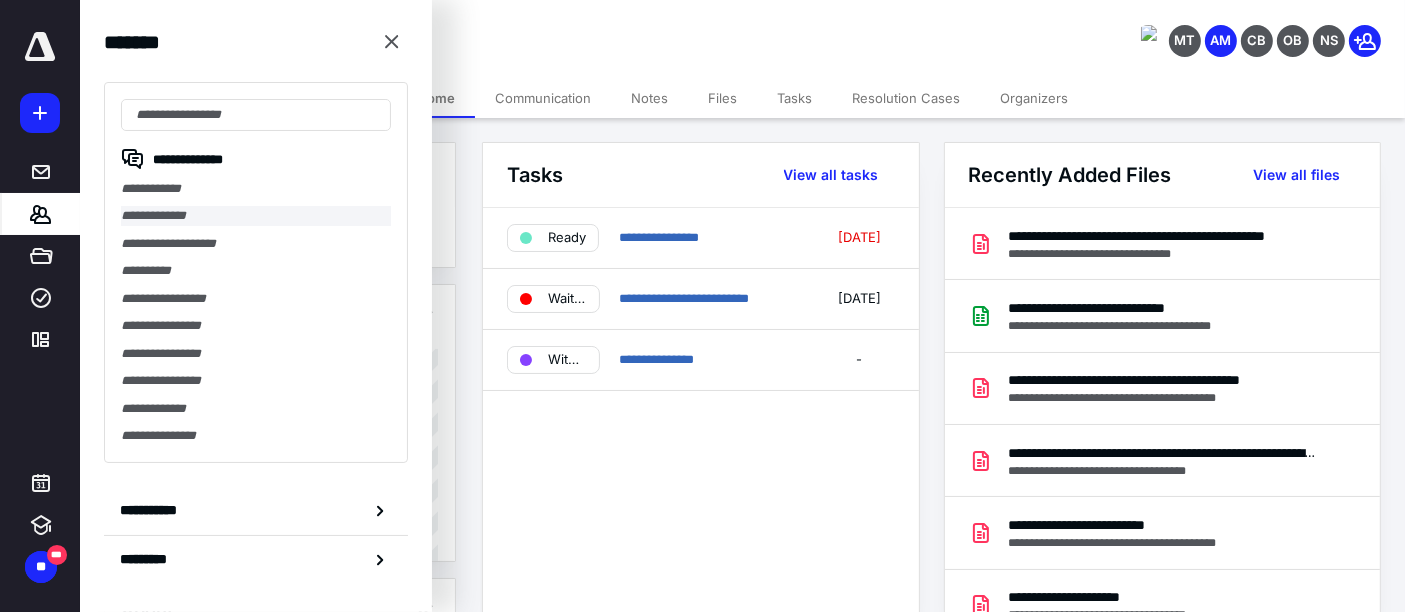 click on "**********" at bounding box center (256, 215) 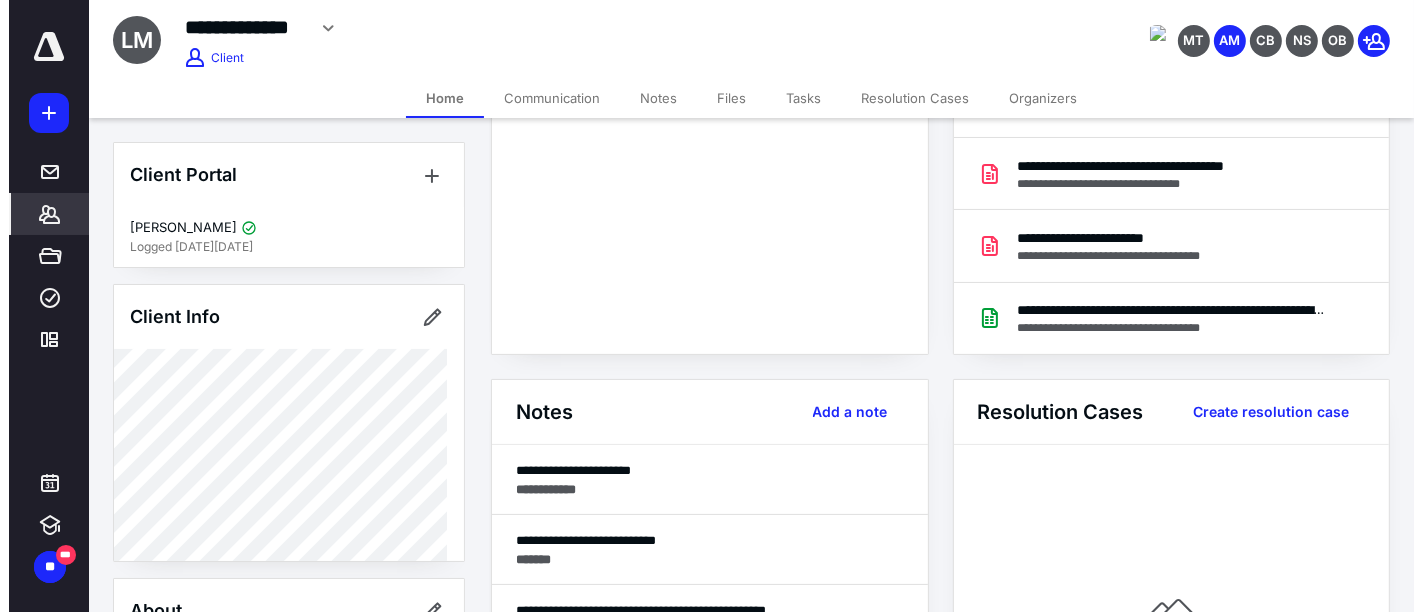 scroll, scrollTop: 333, scrollLeft: 0, axis: vertical 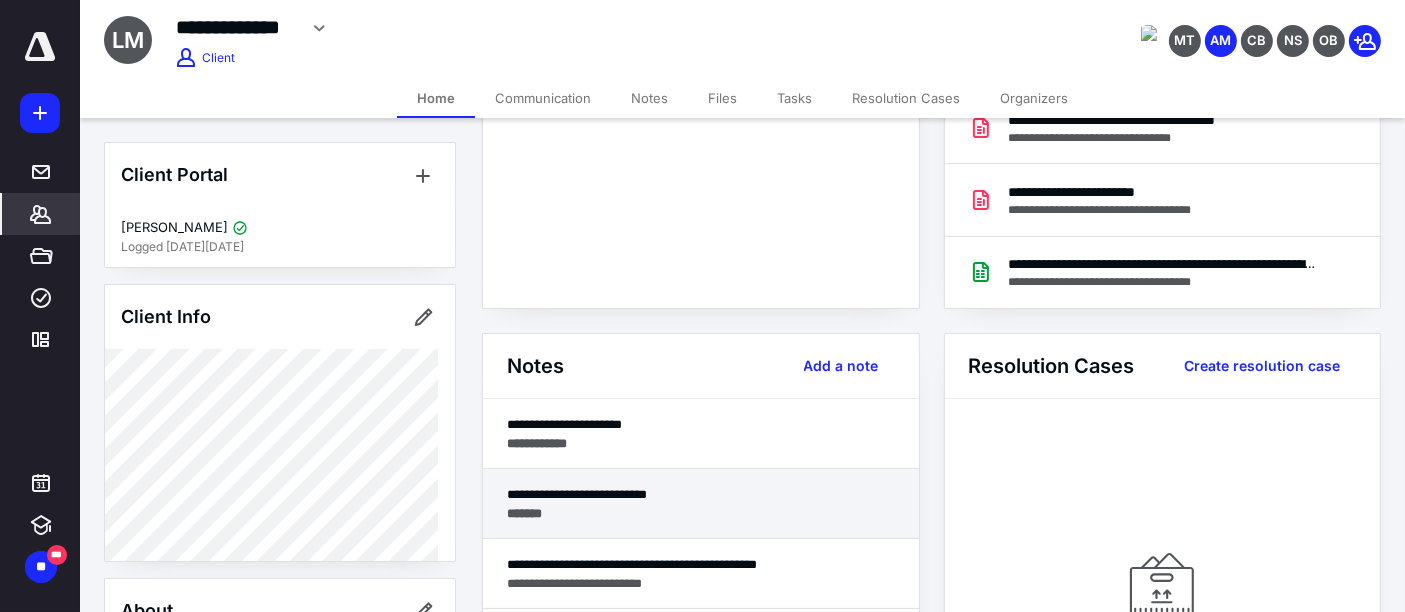 click on "**********" at bounding box center [701, 494] 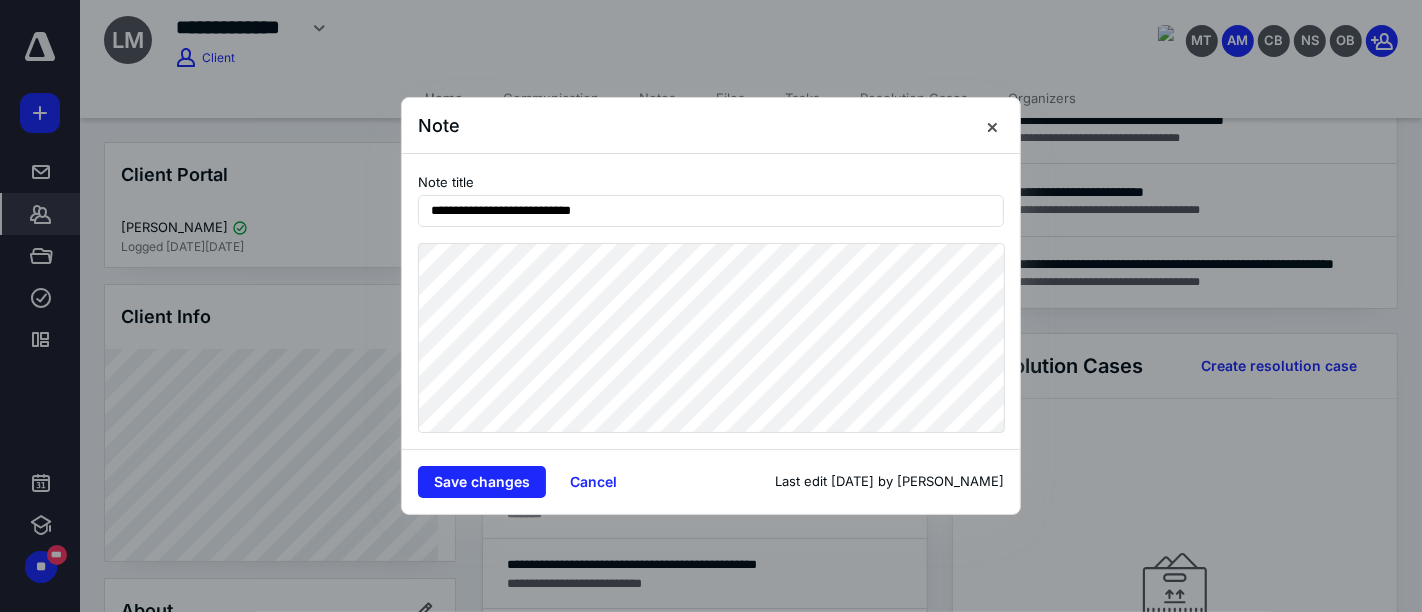click on "**********" at bounding box center (711, 306) 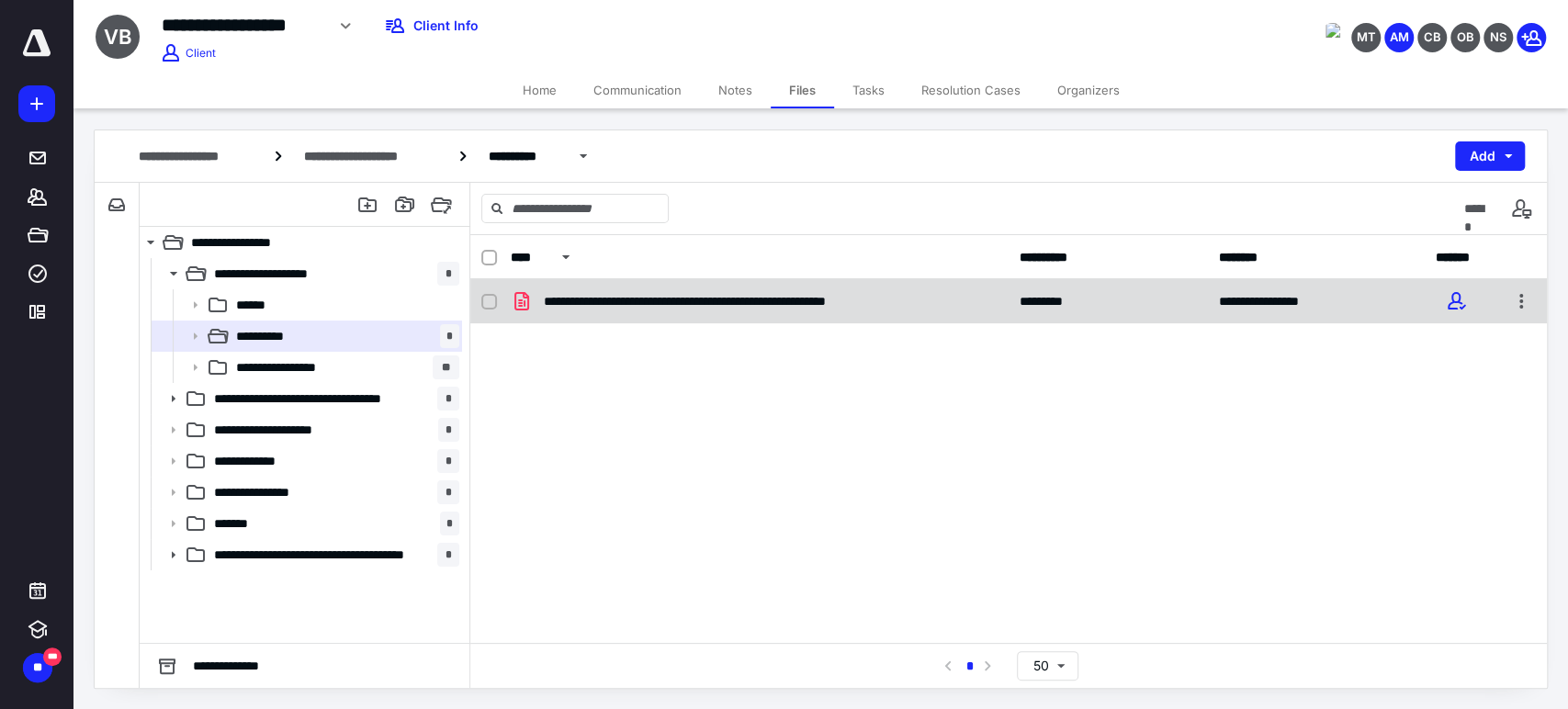 scroll, scrollTop: 0, scrollLeft: 0, axis: both 